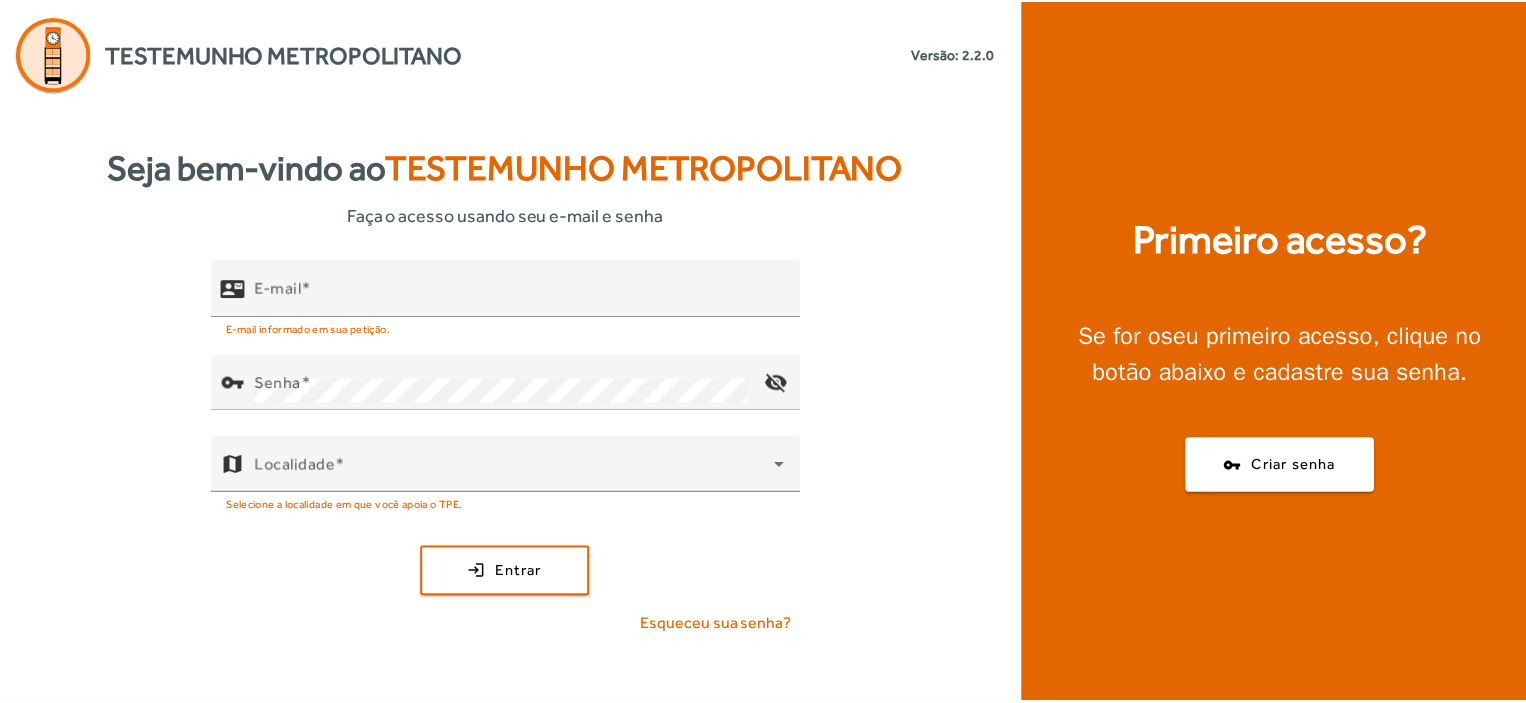 scroll, scrollTop: 0, scrollLeft: 0, axis: both 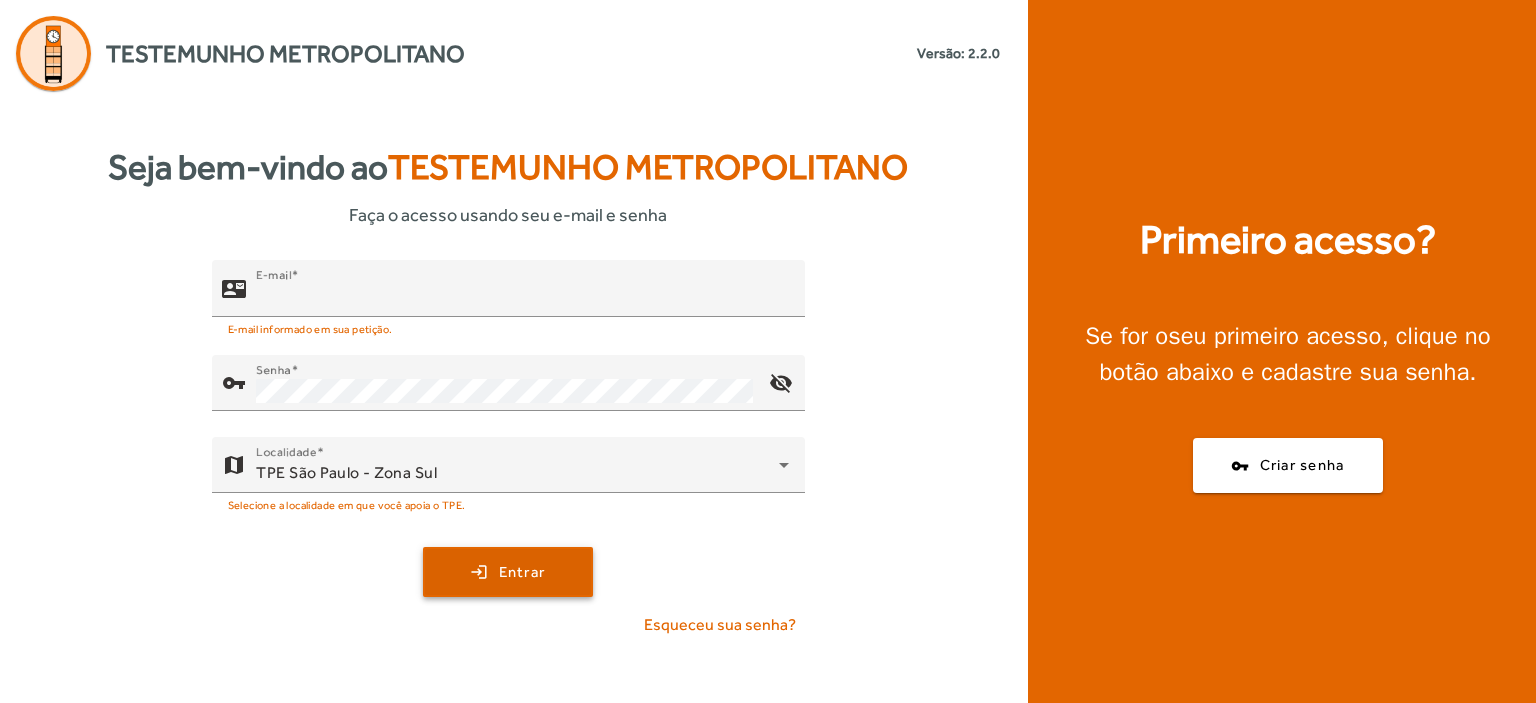 type on "**********" 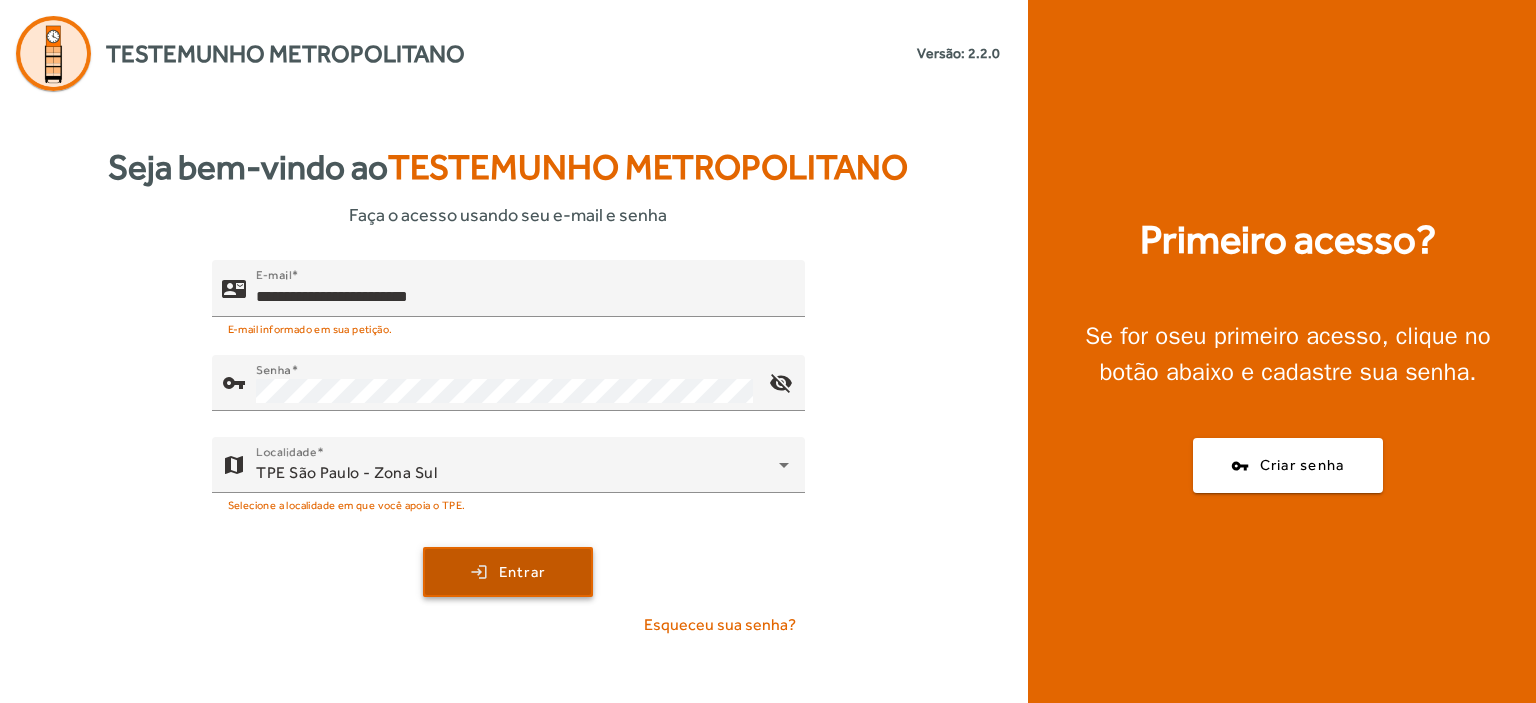 click on "Entrar" 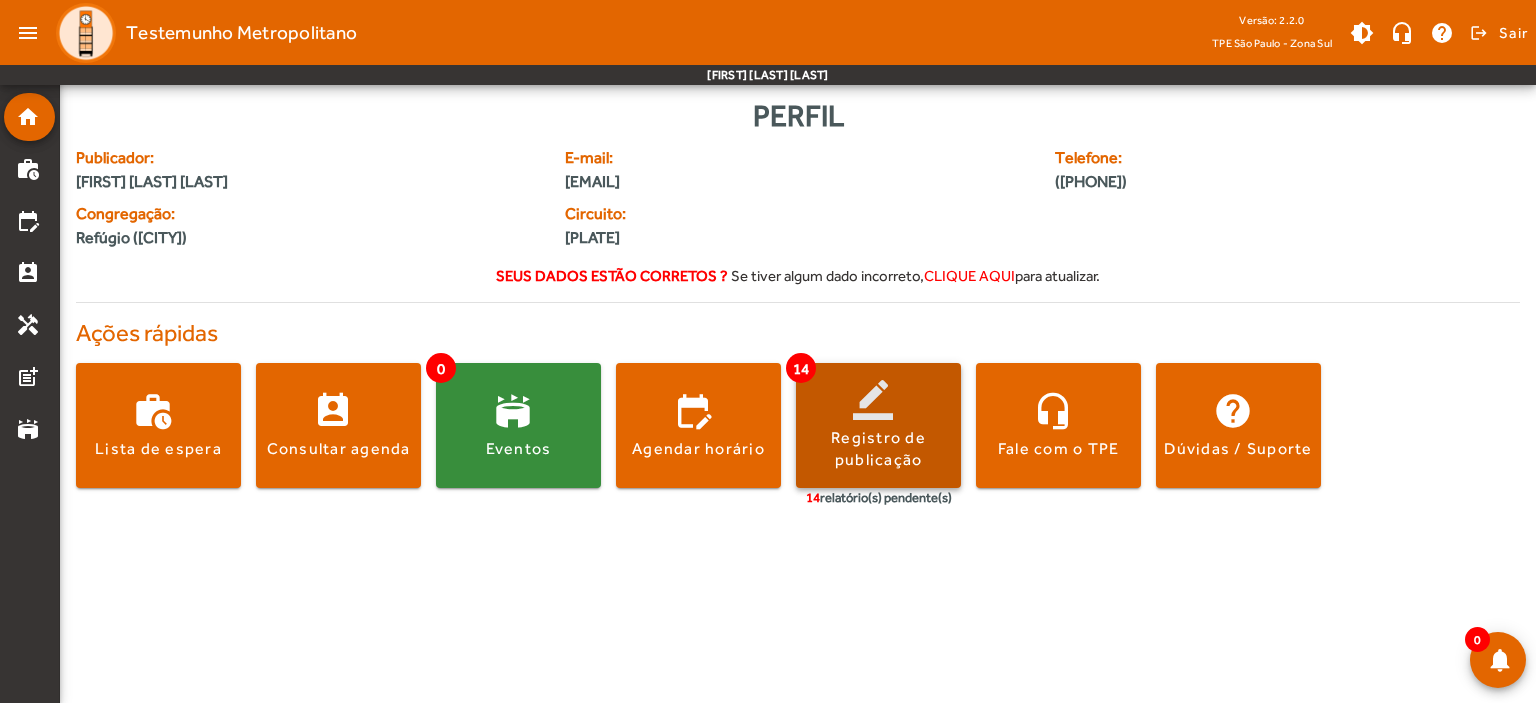 click on "Registro de publicação" 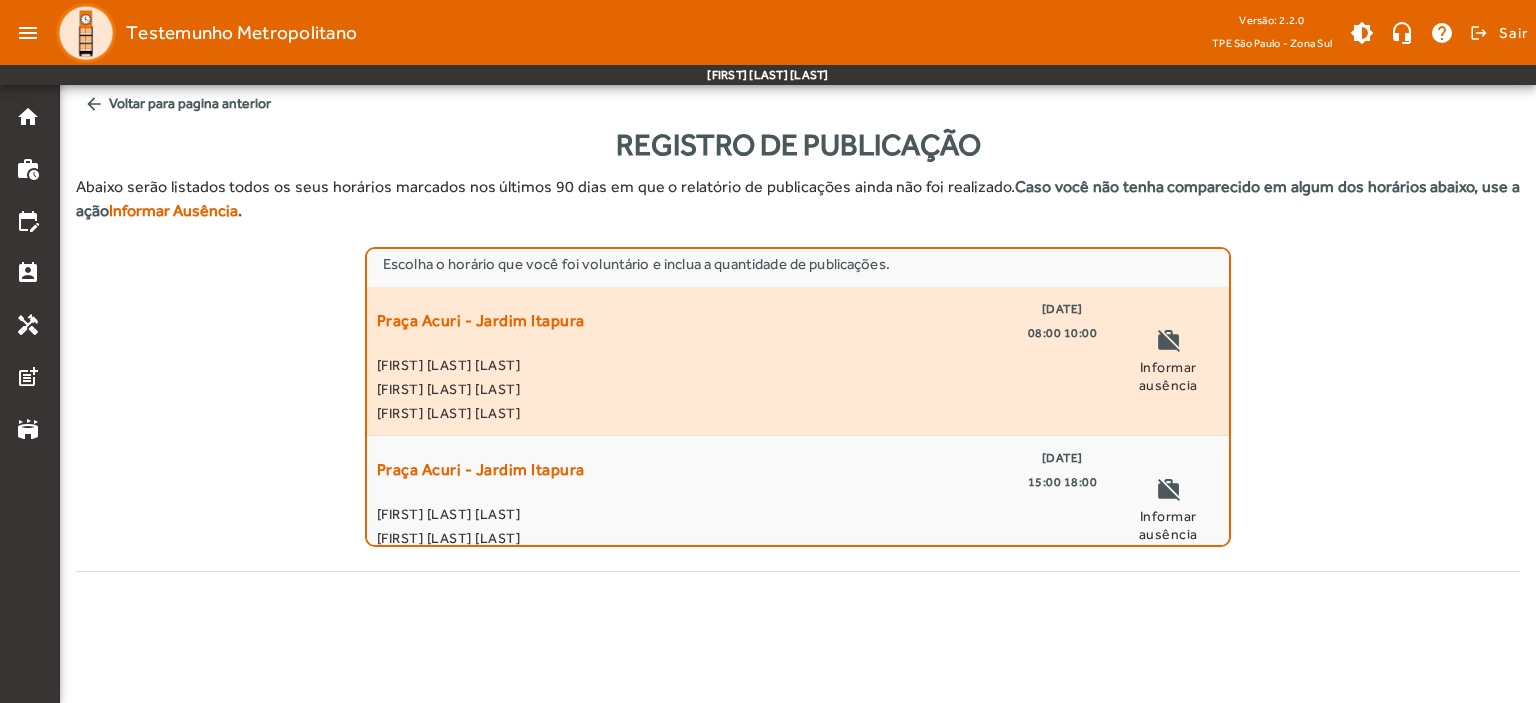 click on "[FIRST] [LAST] [LAST]" 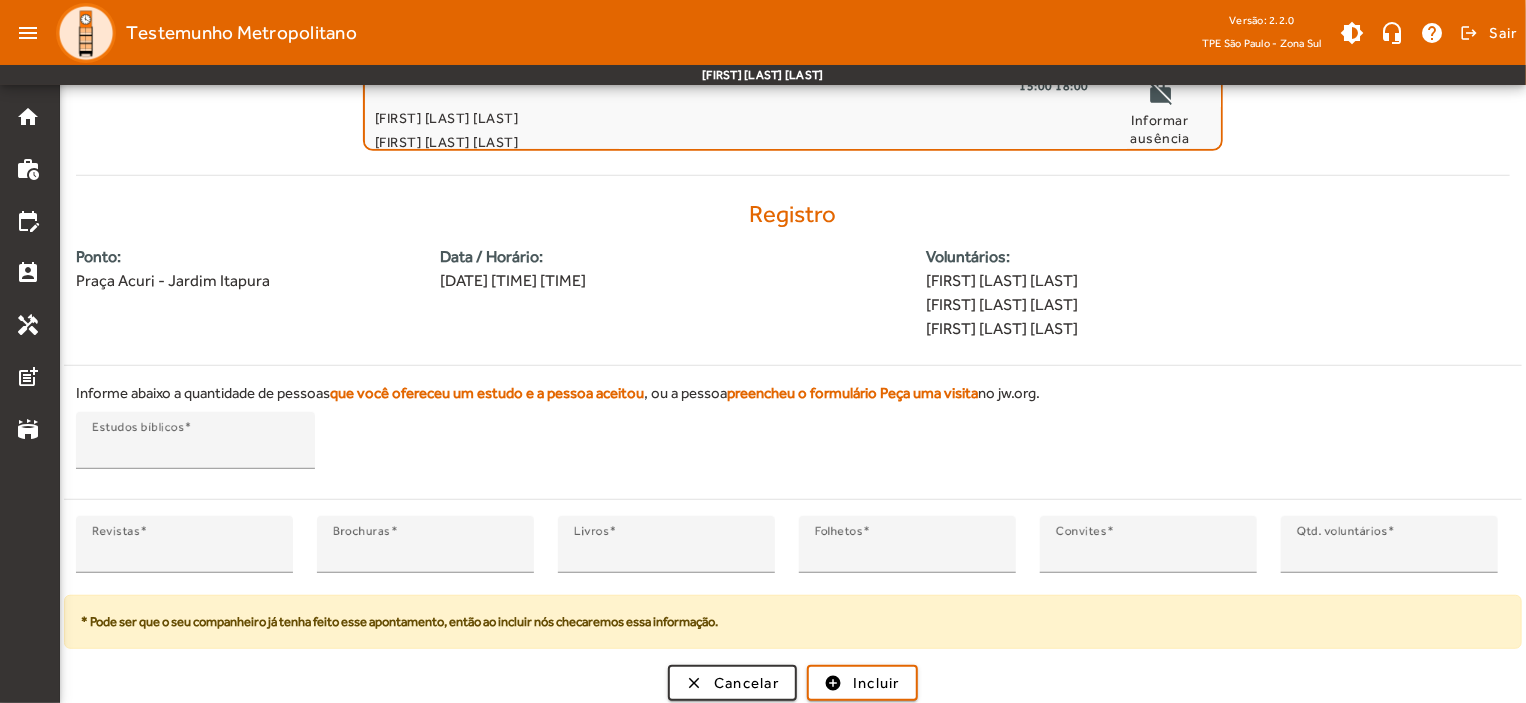 scroll, scrollTop: 399, scrollLeft: 0, axis: vertical 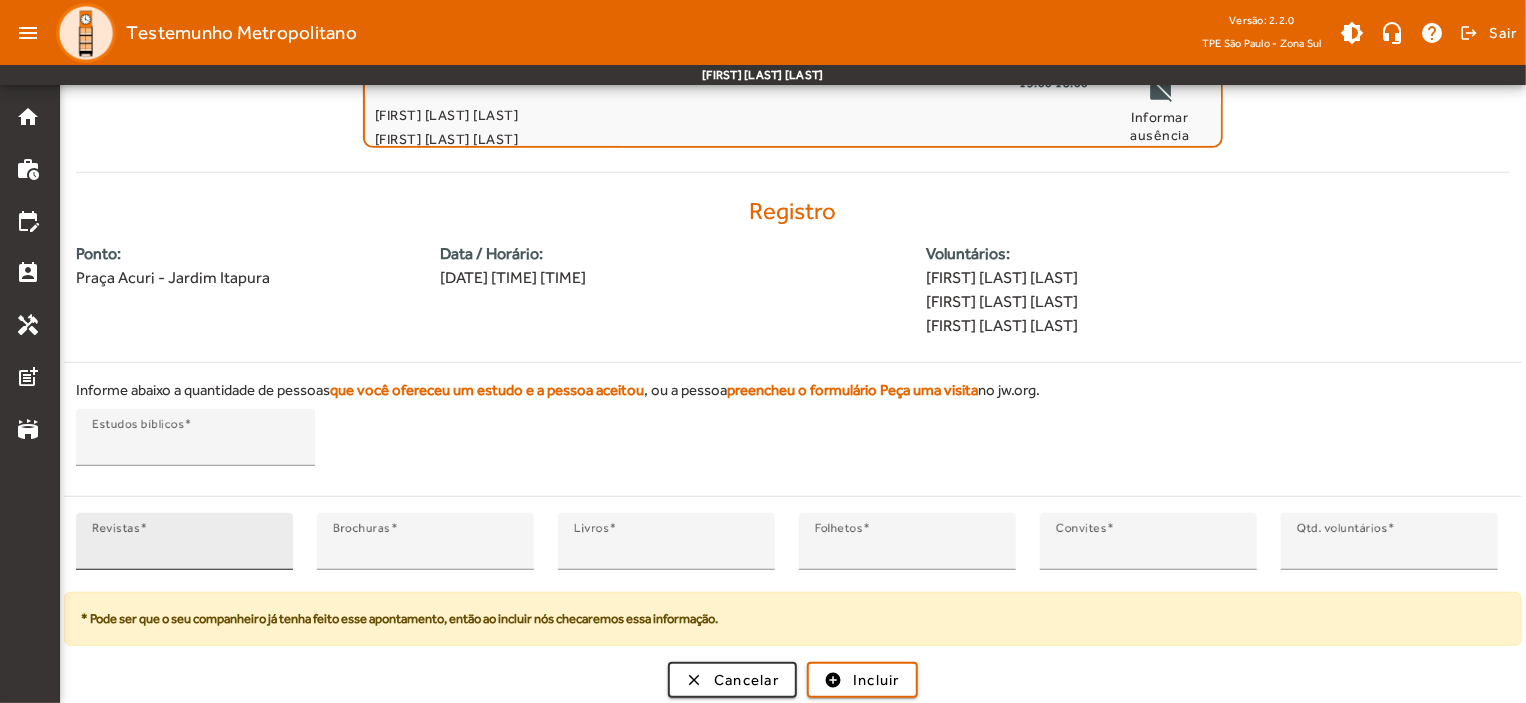 click on "*" at bounding box center (184, 550) 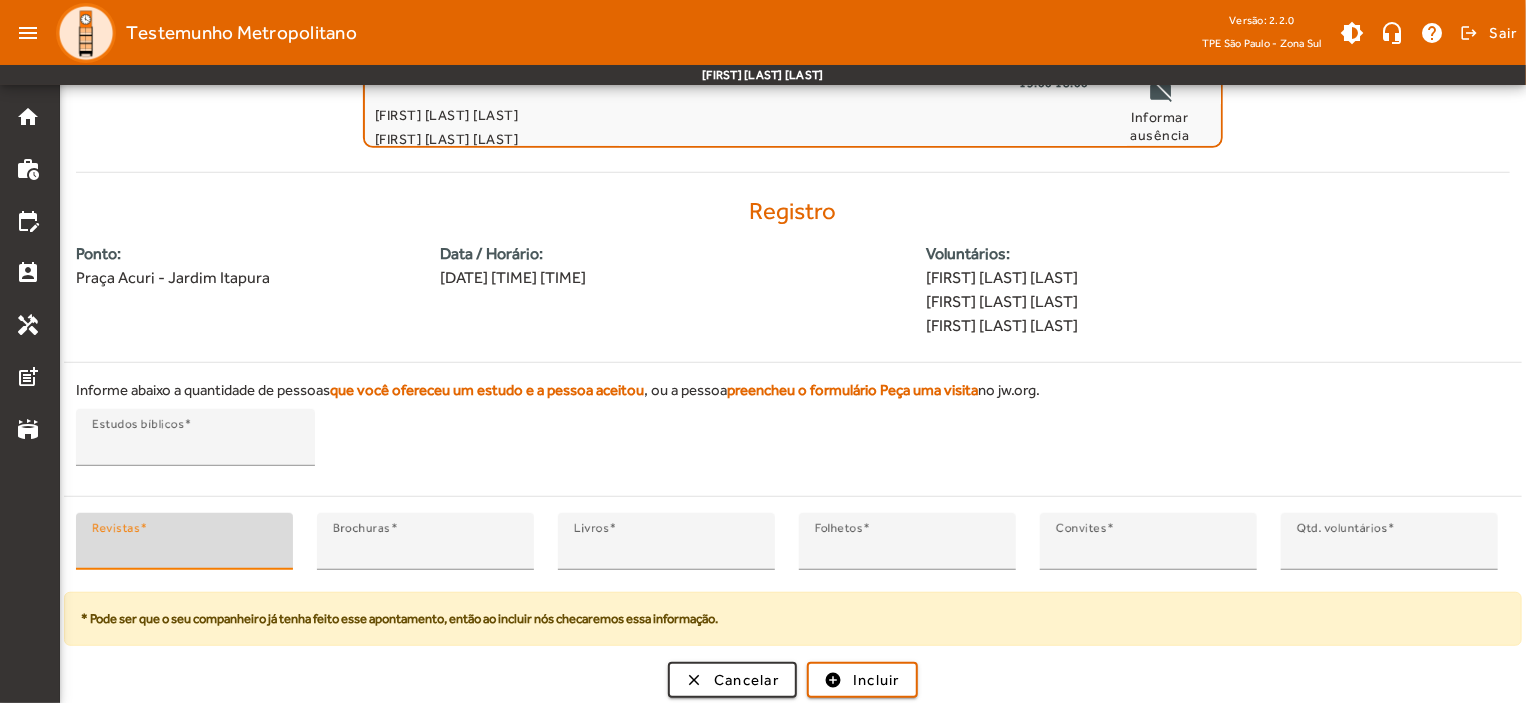 click on "*" at bounding box center (184, 550) 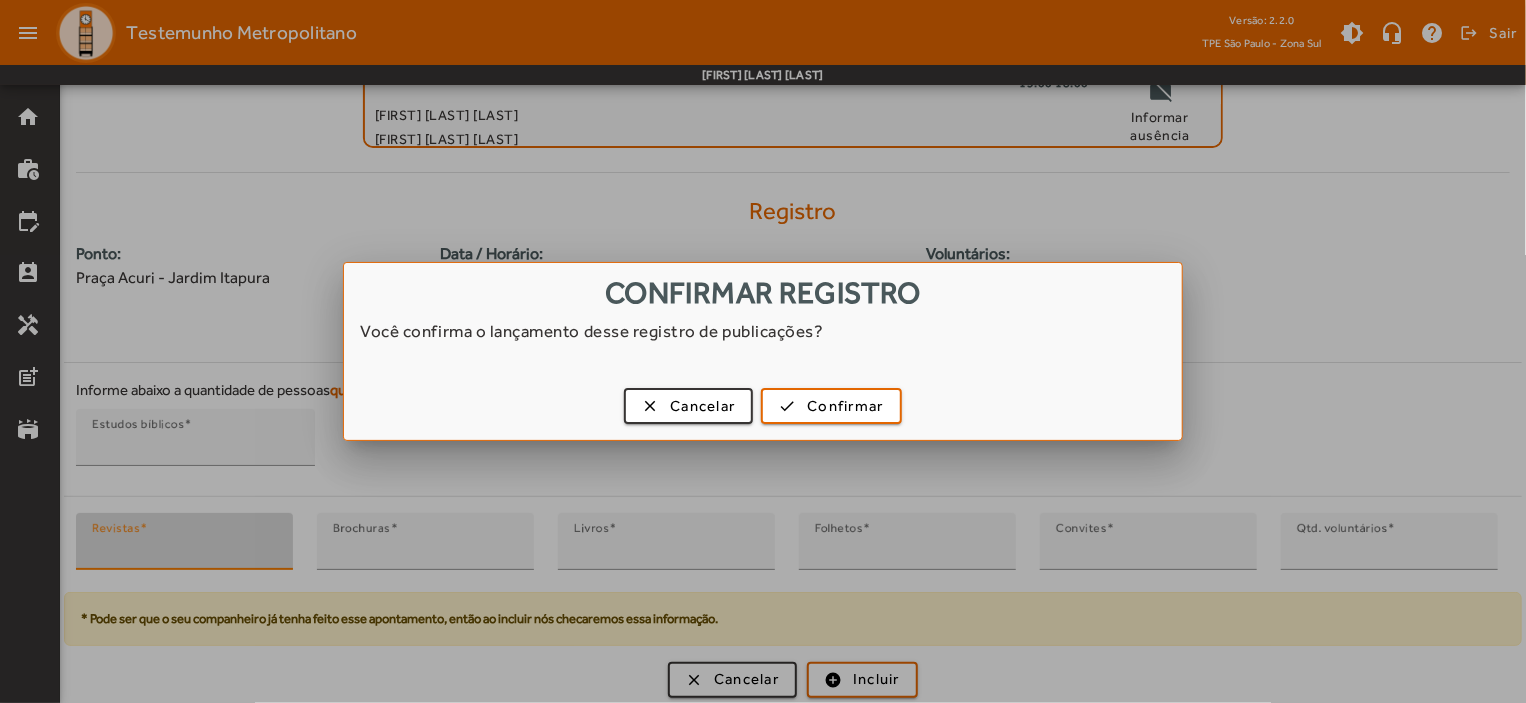 scroll, scrollTop: 0, scrollLeft: 0, axis: both 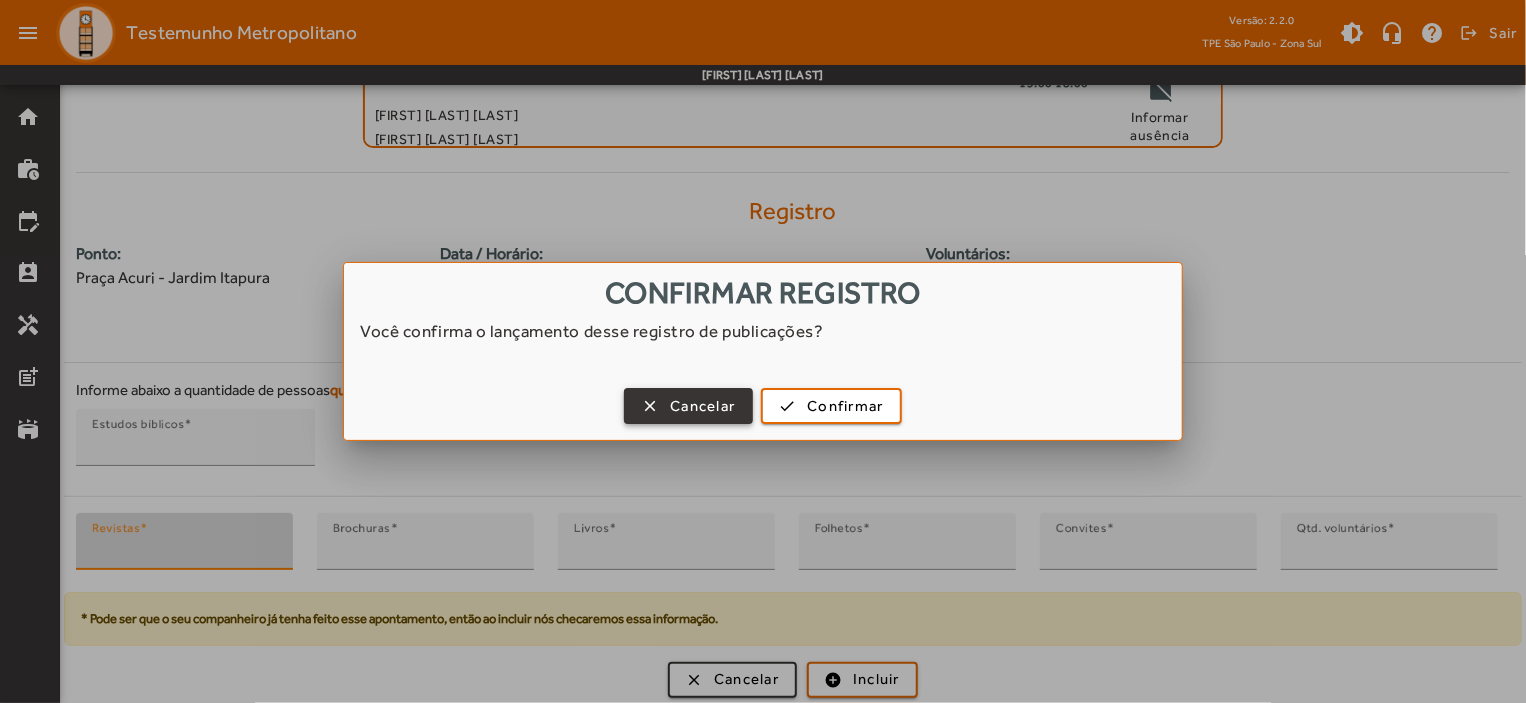 type 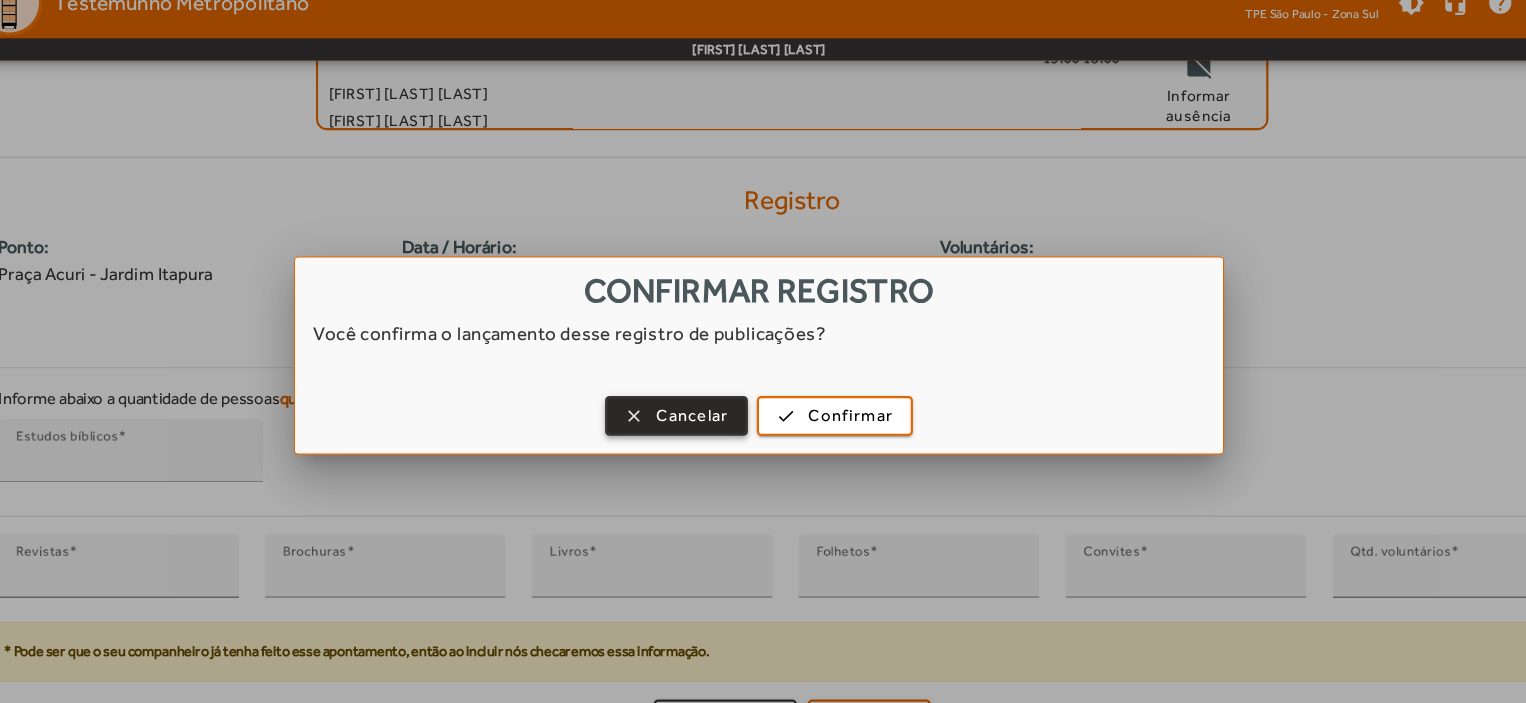 click at bounding box center [688, 406] 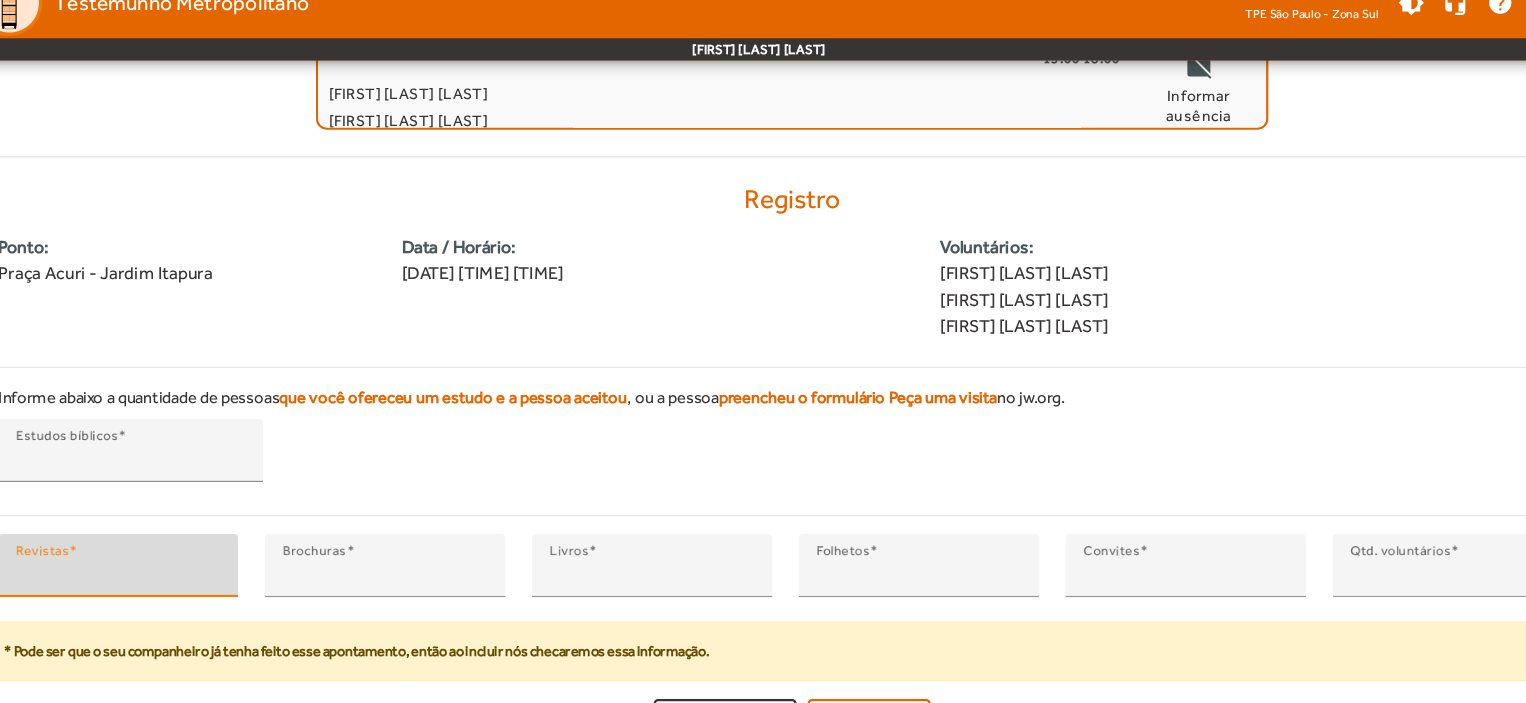 type on "**" 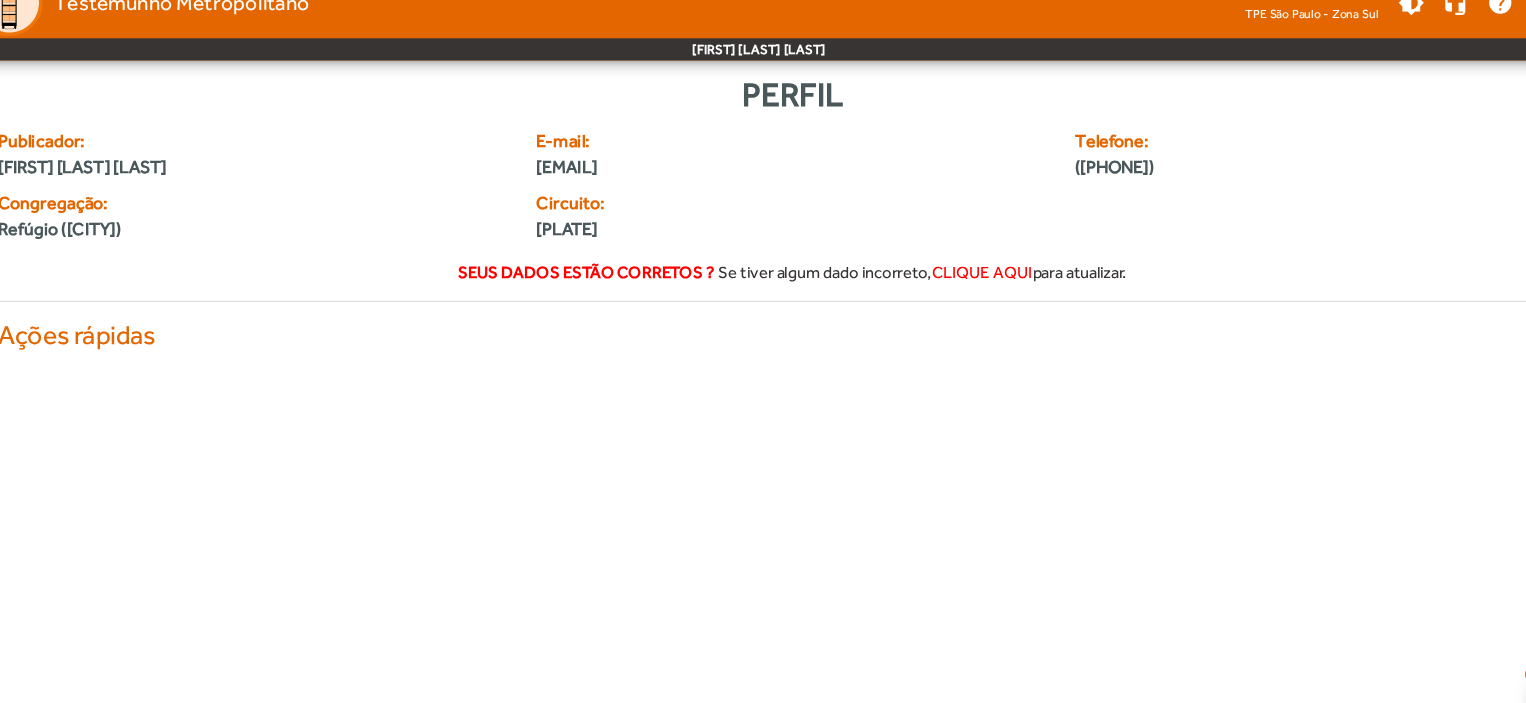 scroll, scrollTop: 0, scrollLeft: 0, axis: both 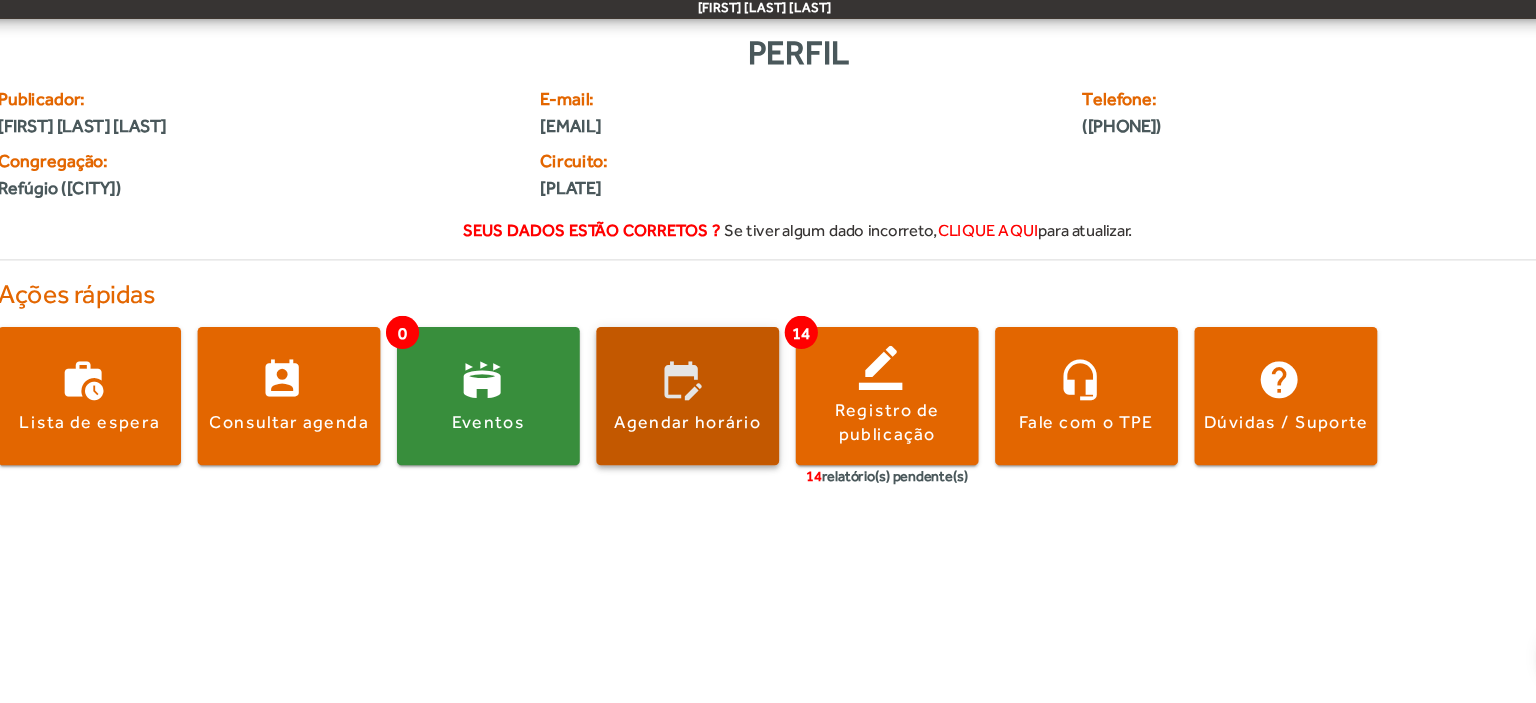 click on "Agendar horário" 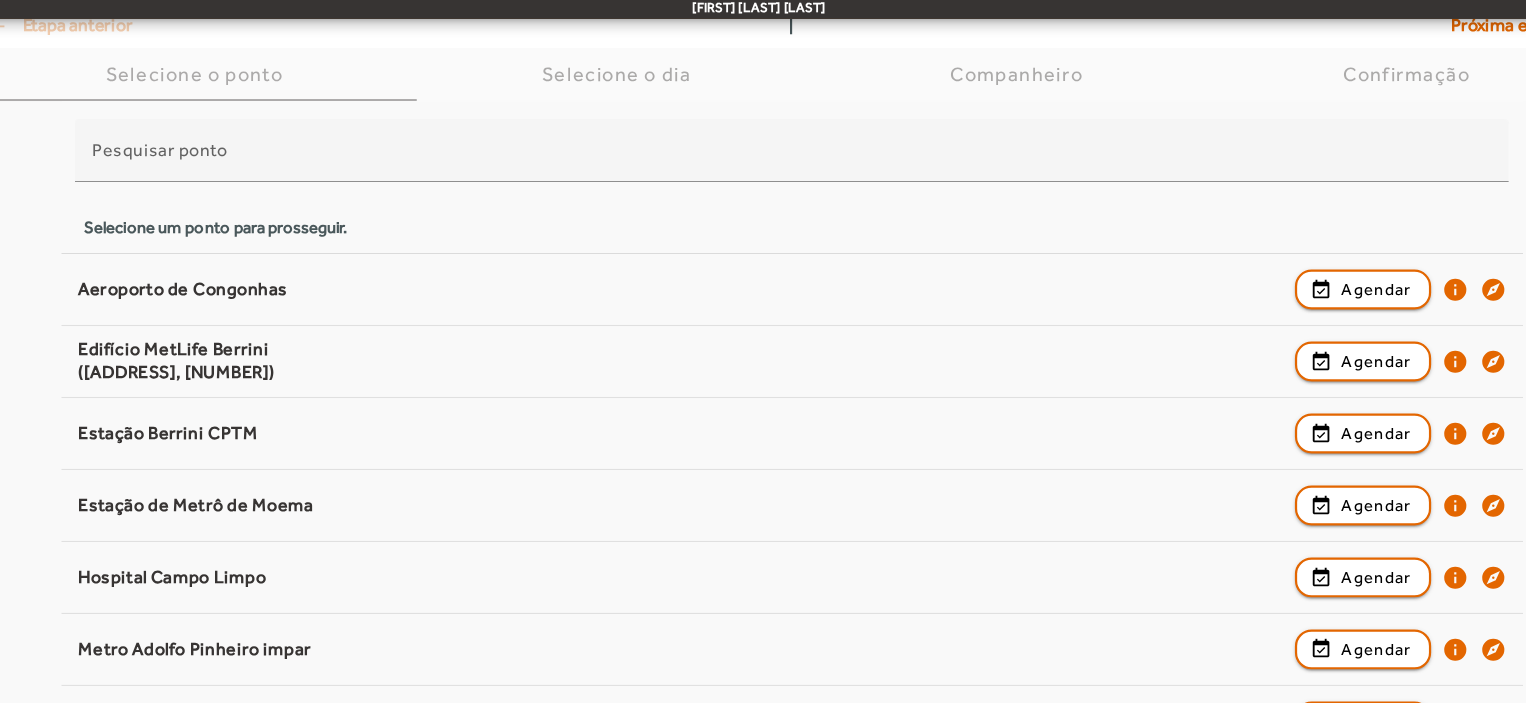 scroll, scrollTop: 112, scrollLeft: 0, axis: vertical 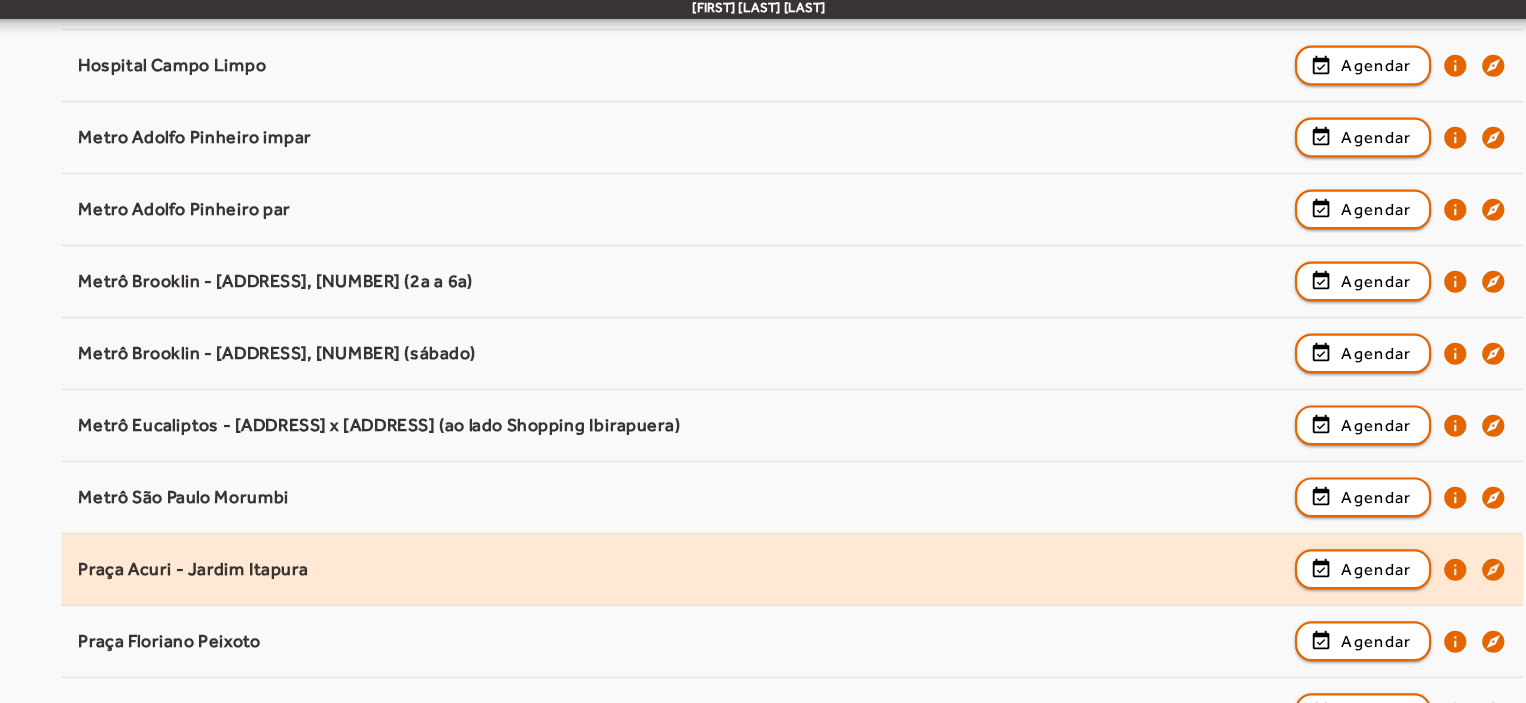 click on "Praça Acuri - Jardim Itapura" at bounding box center [692, 647] 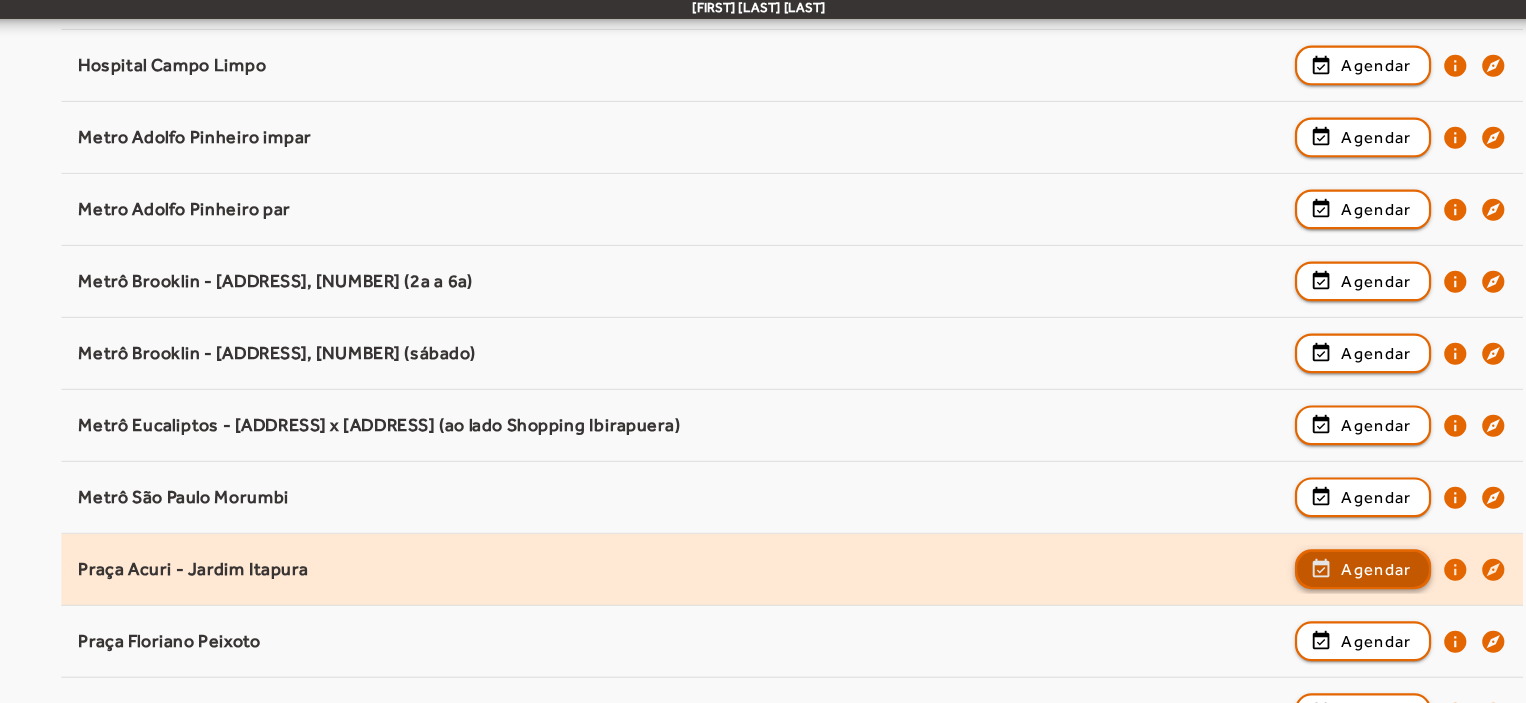 click on "Agendar" 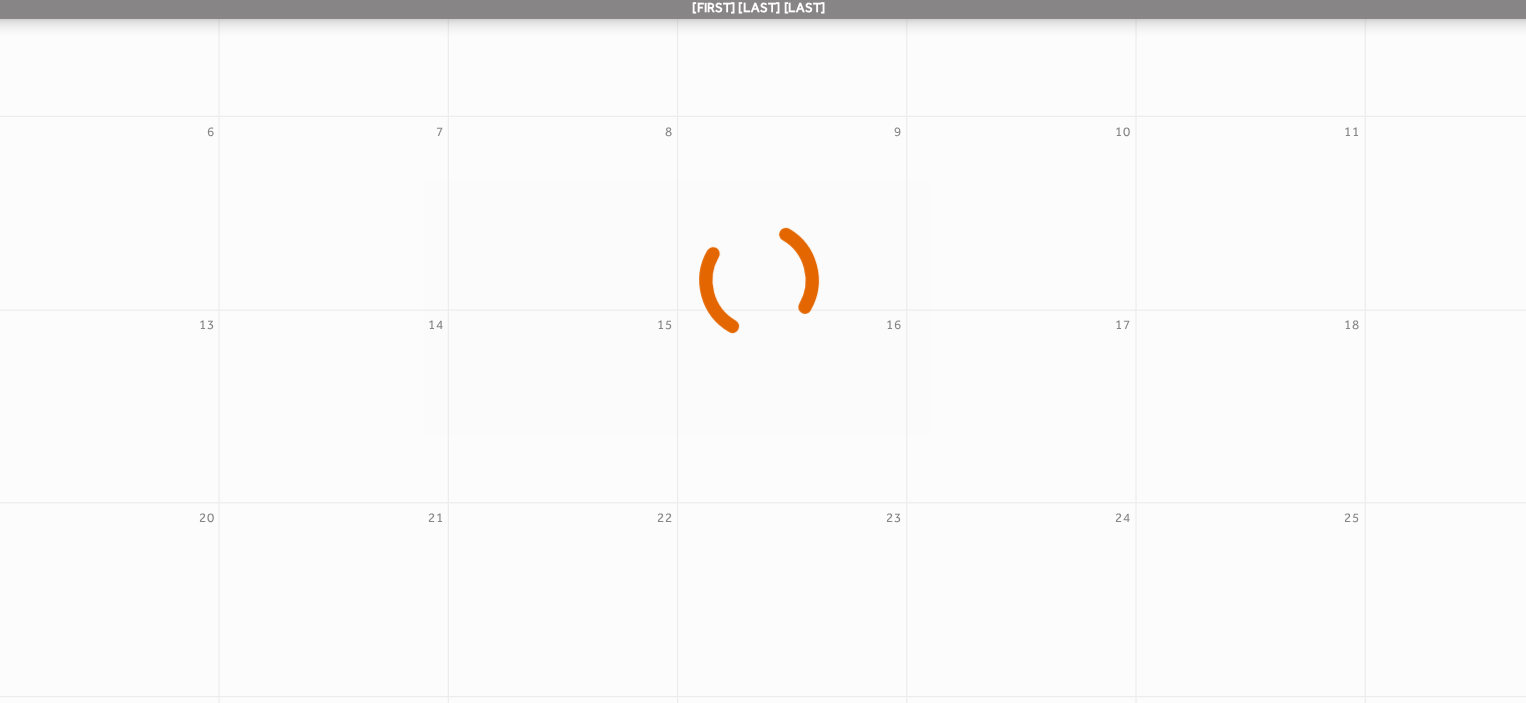 scroll, scrollTop: 0, scrollLeft: 0, axis: both 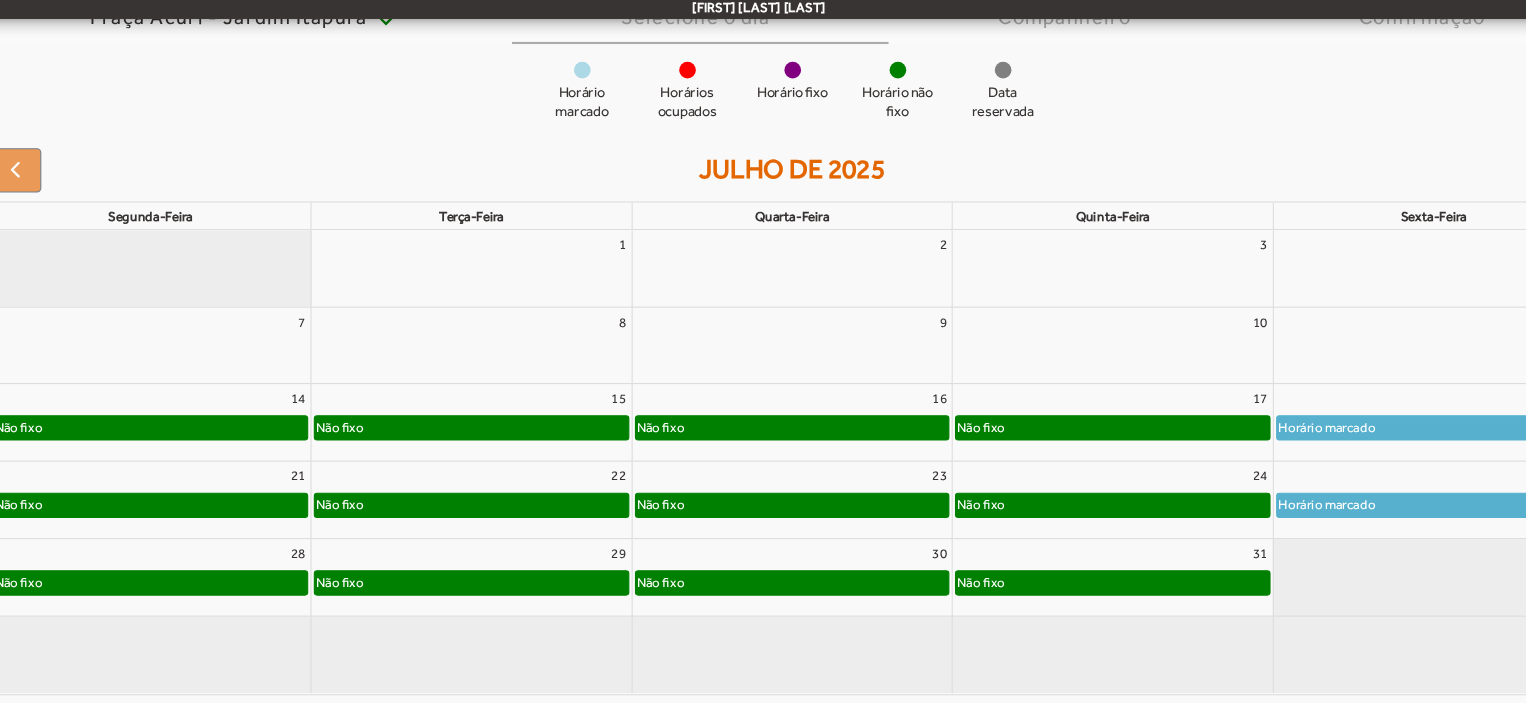 click on "Não fixo" 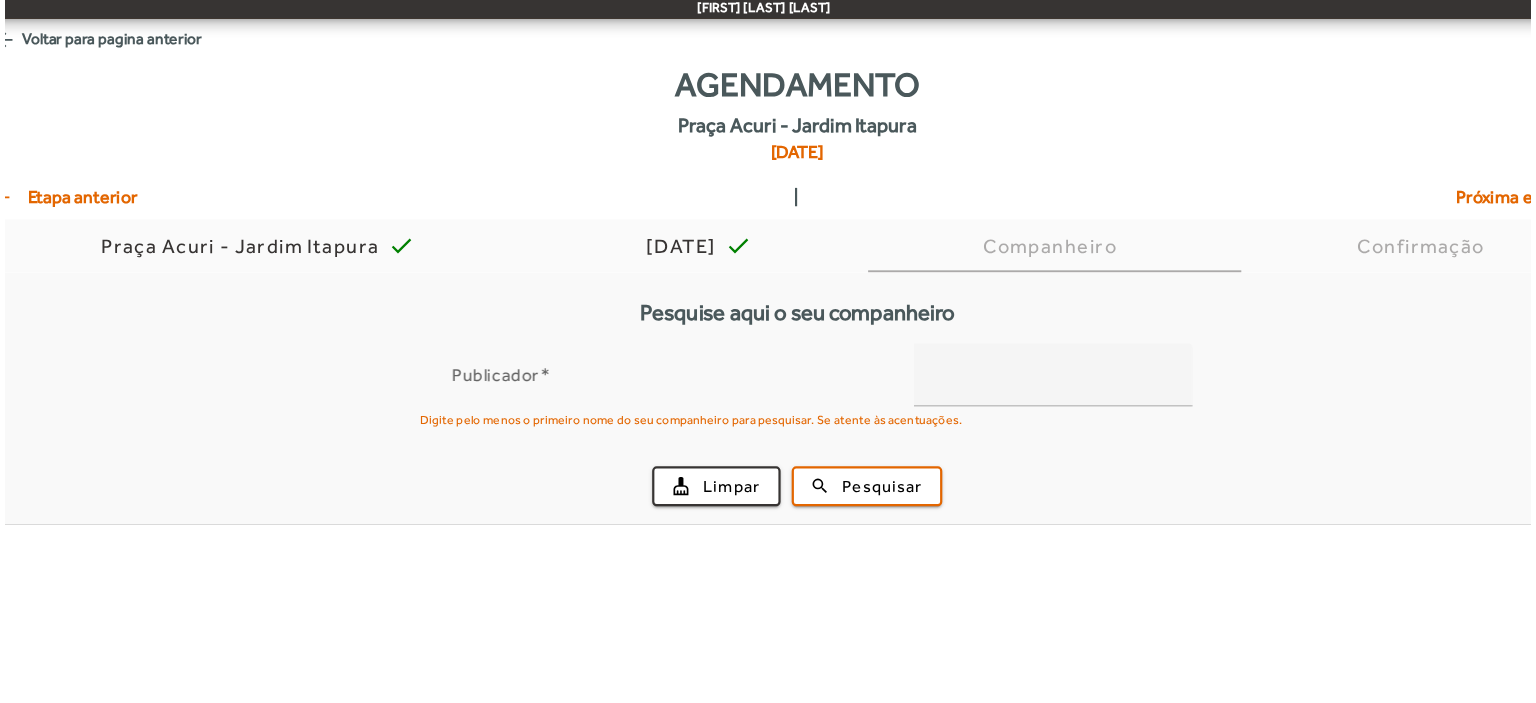 scroll, scrollTop: 0, scrollLeft: 0, axis: both 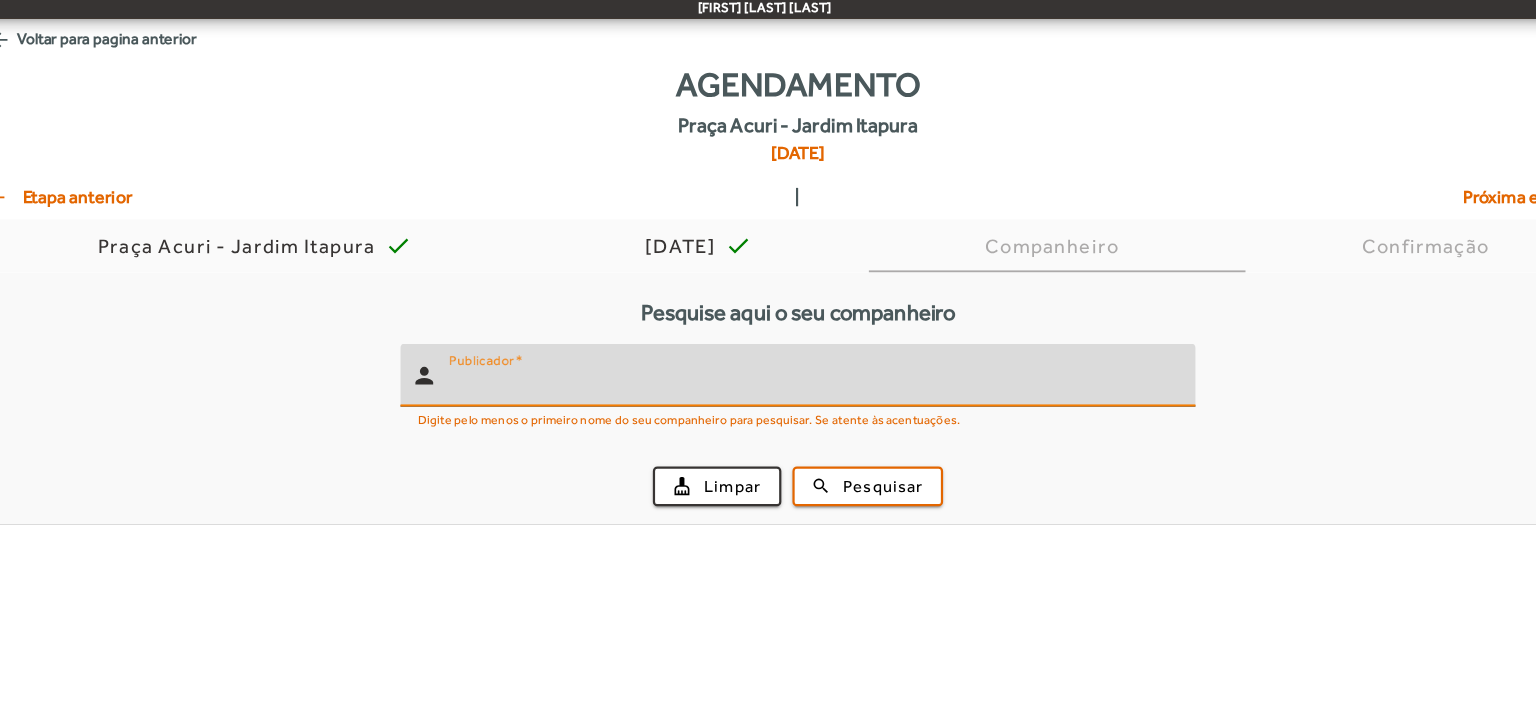 click on "Publicador" at bounding box center (812, 415) 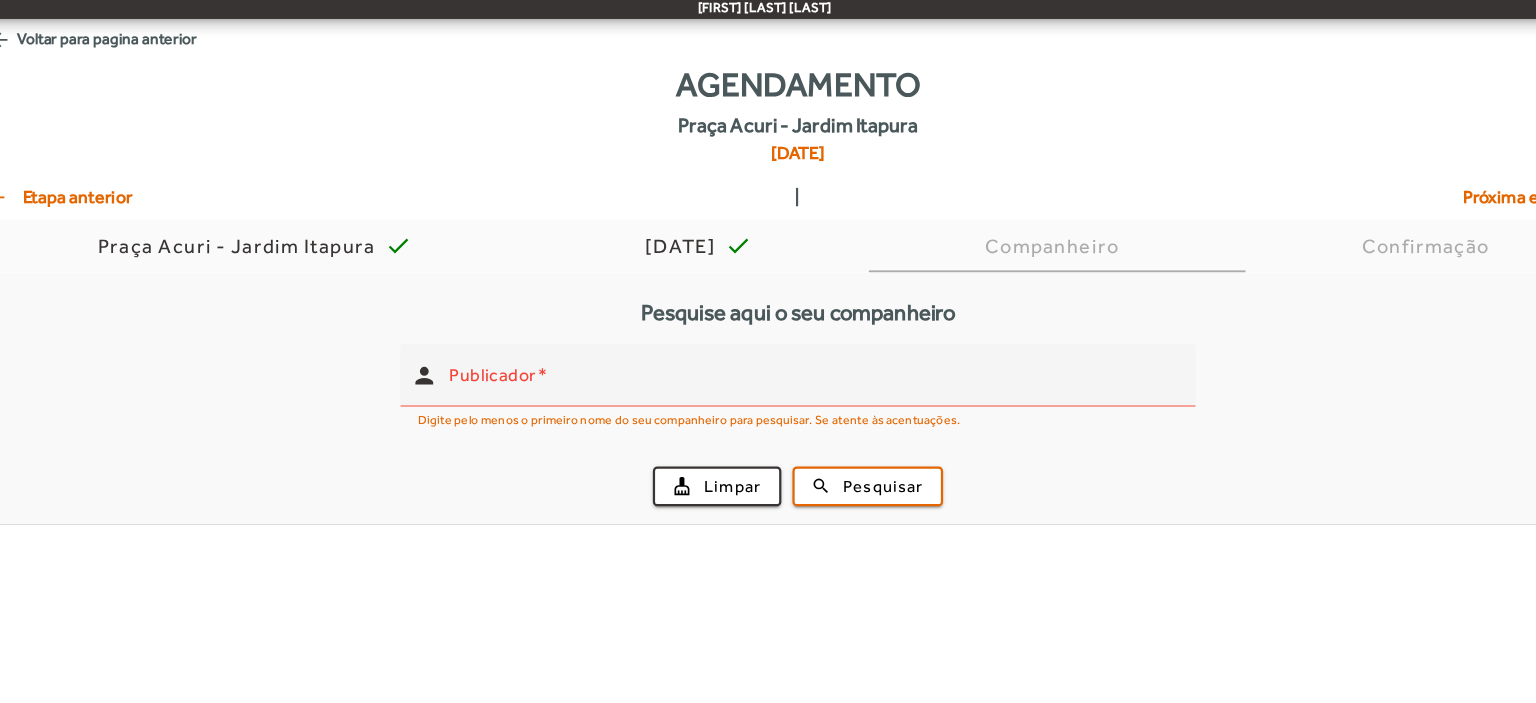 click on "person  Publicador  Digite pelo menos o primeiro nome do seu companheiro para pesquisar. Se atente às acentuações. cleaning_services  Limpar  search  Pesquisar" at bounding box center [798, 459] 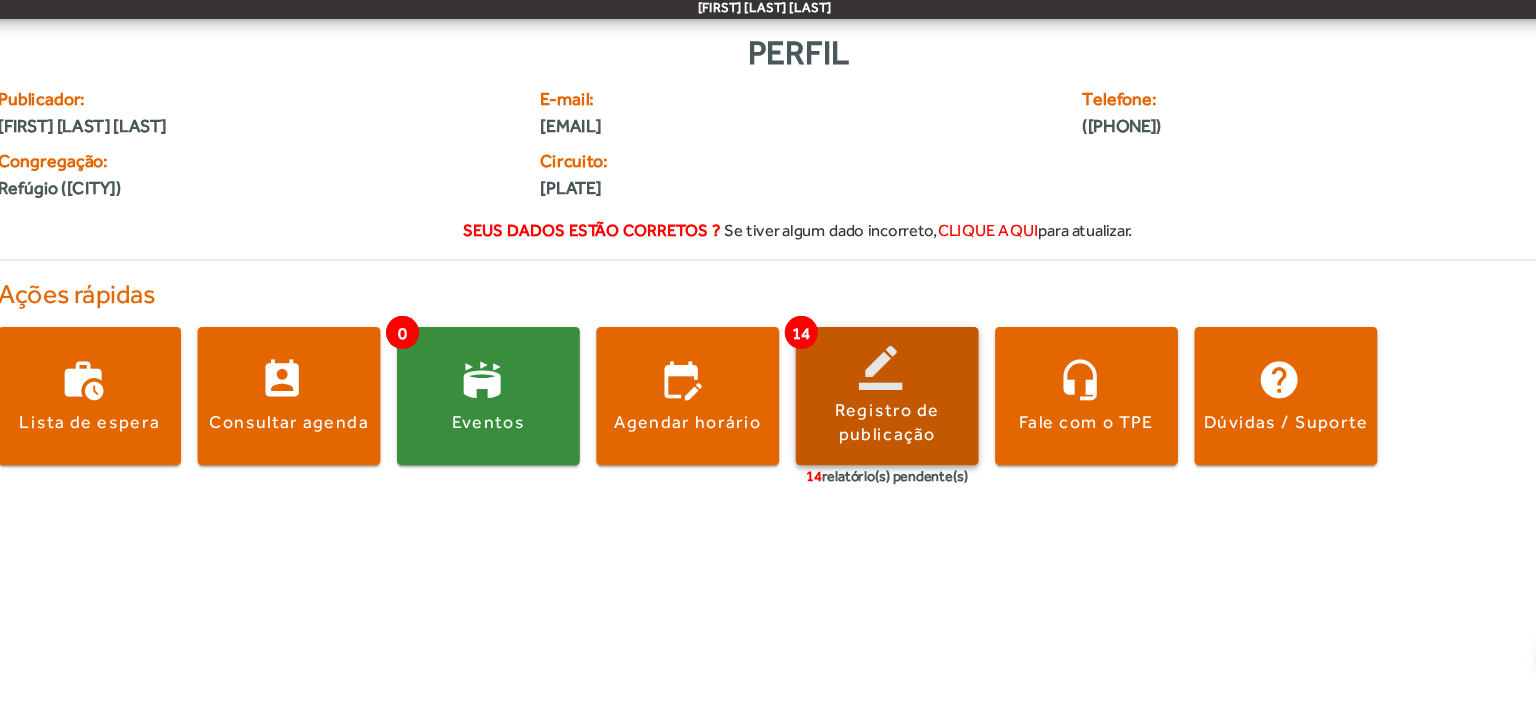 click 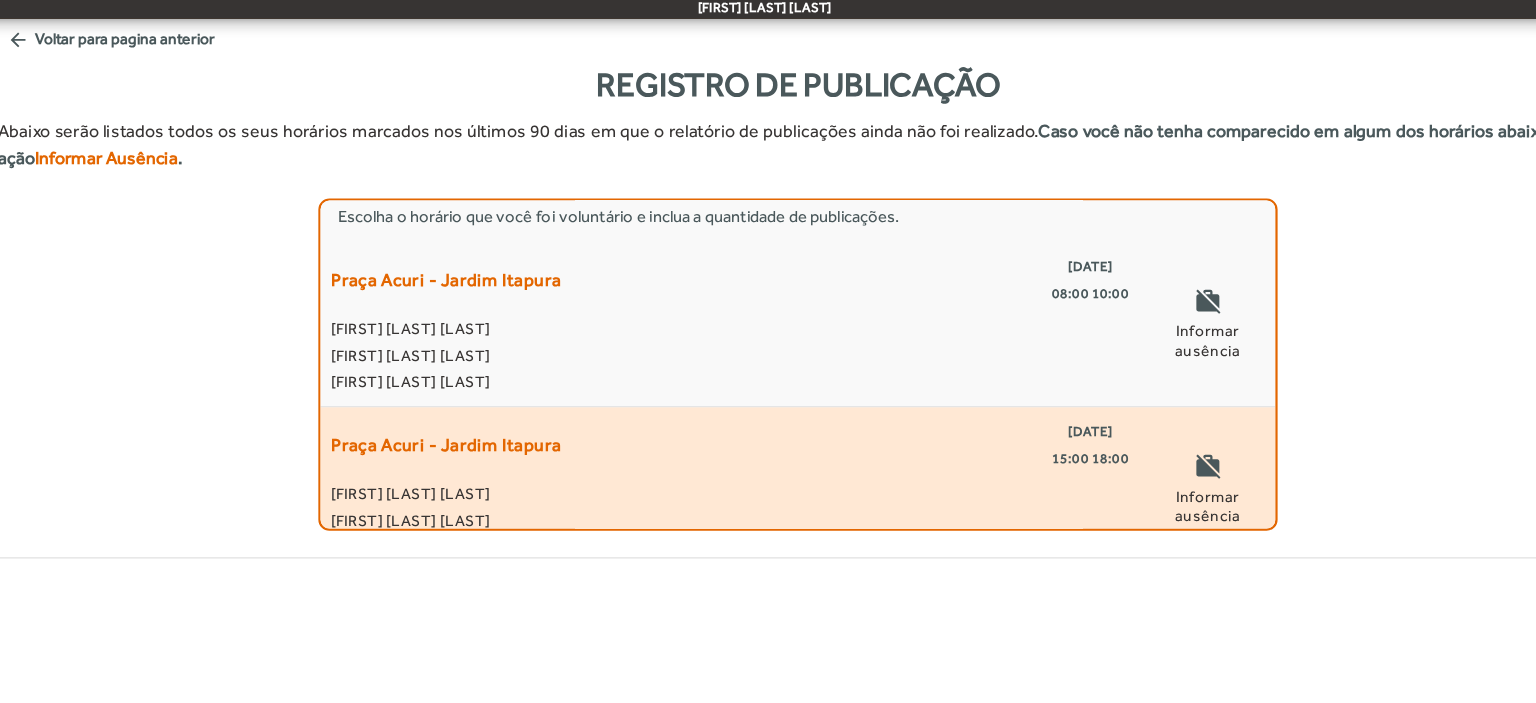 click on "[FIRST] [LAST] [LAST]" 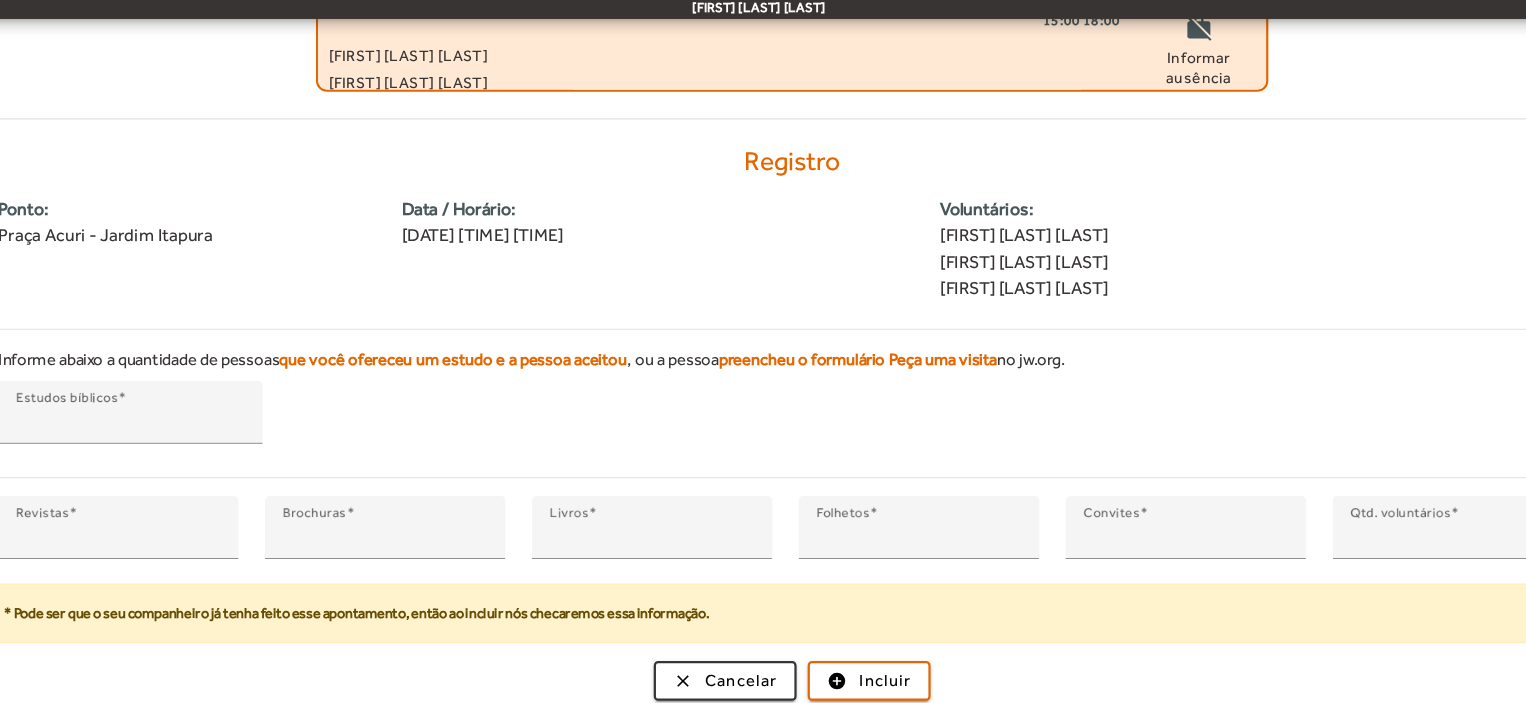 scroll, scrollTop: 399, scrollLeft: 0, axis: vertical 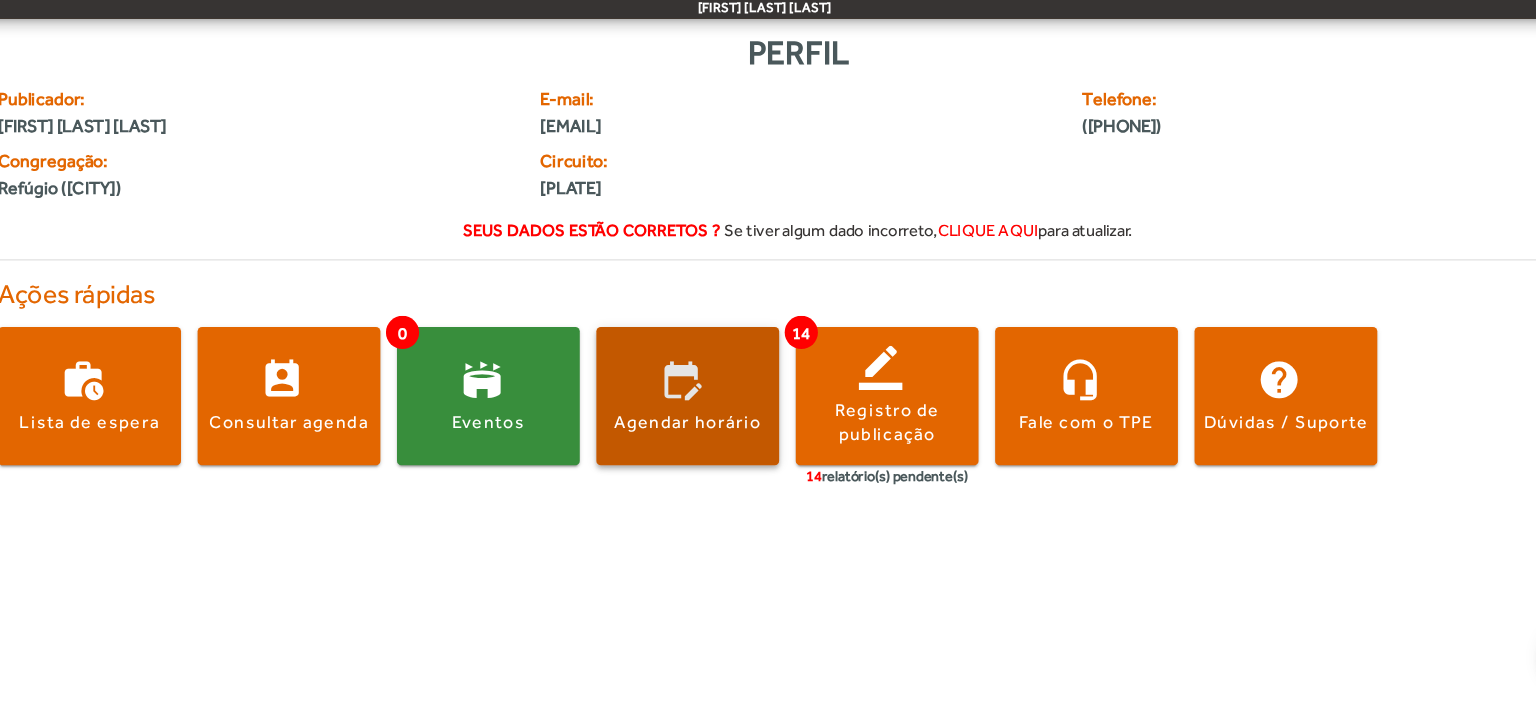 click on "Agendar horário" 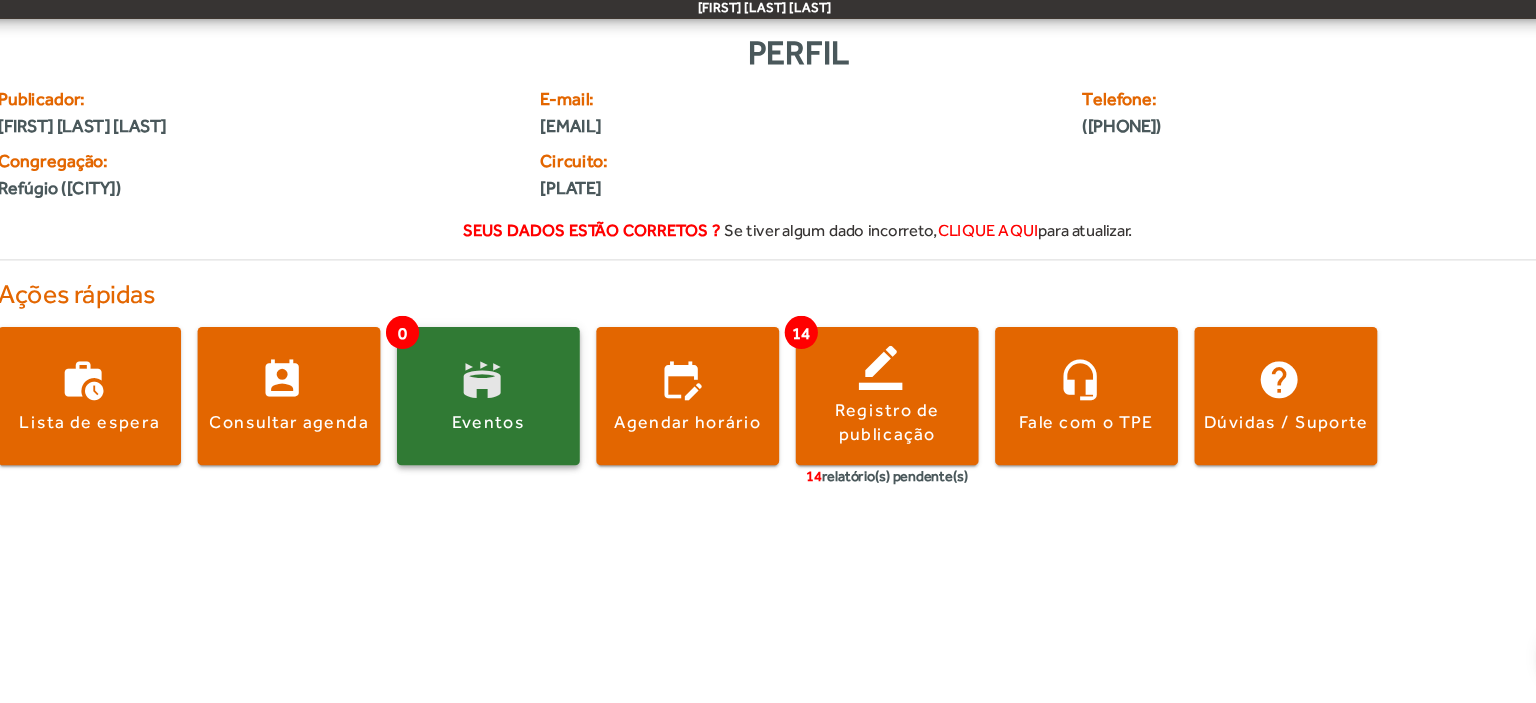 click on "Eventos" 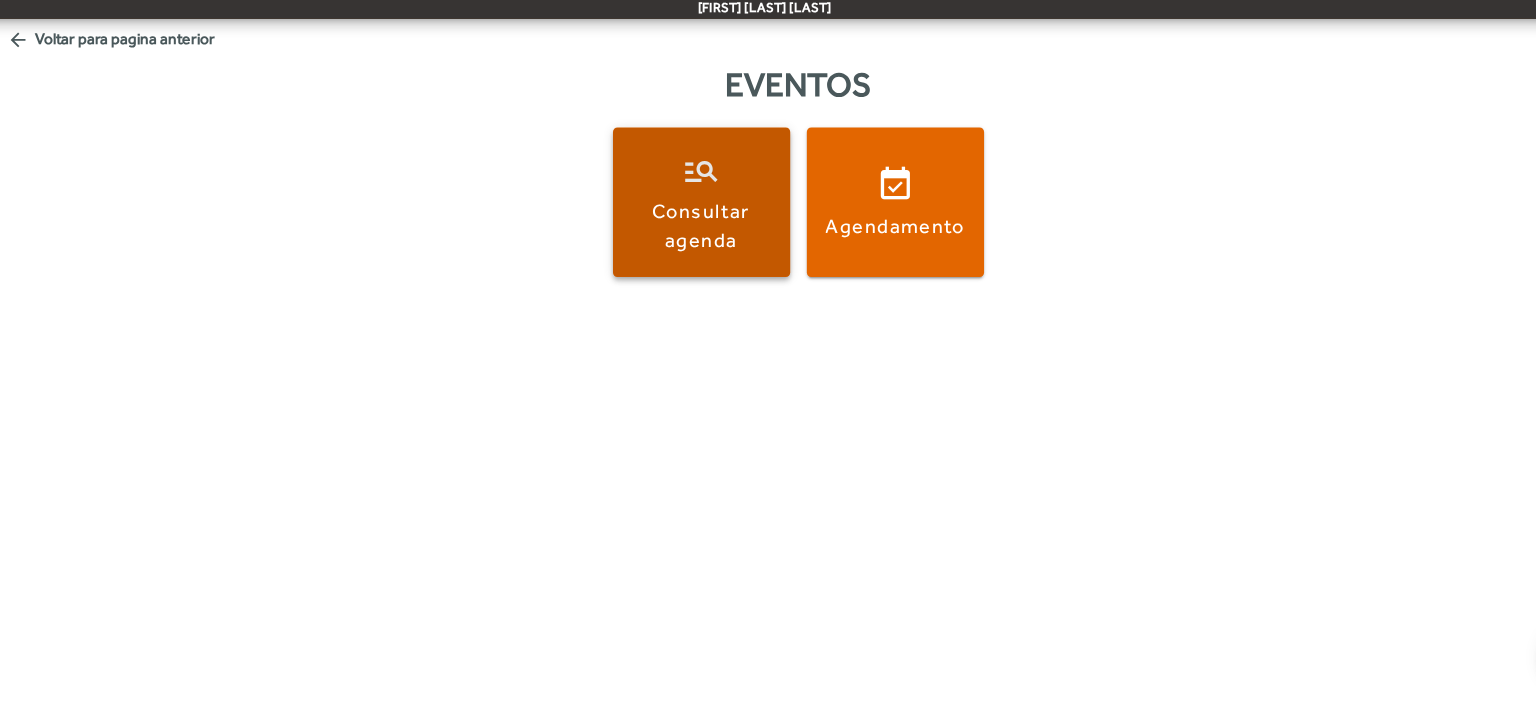 click on "Consultar agenda" 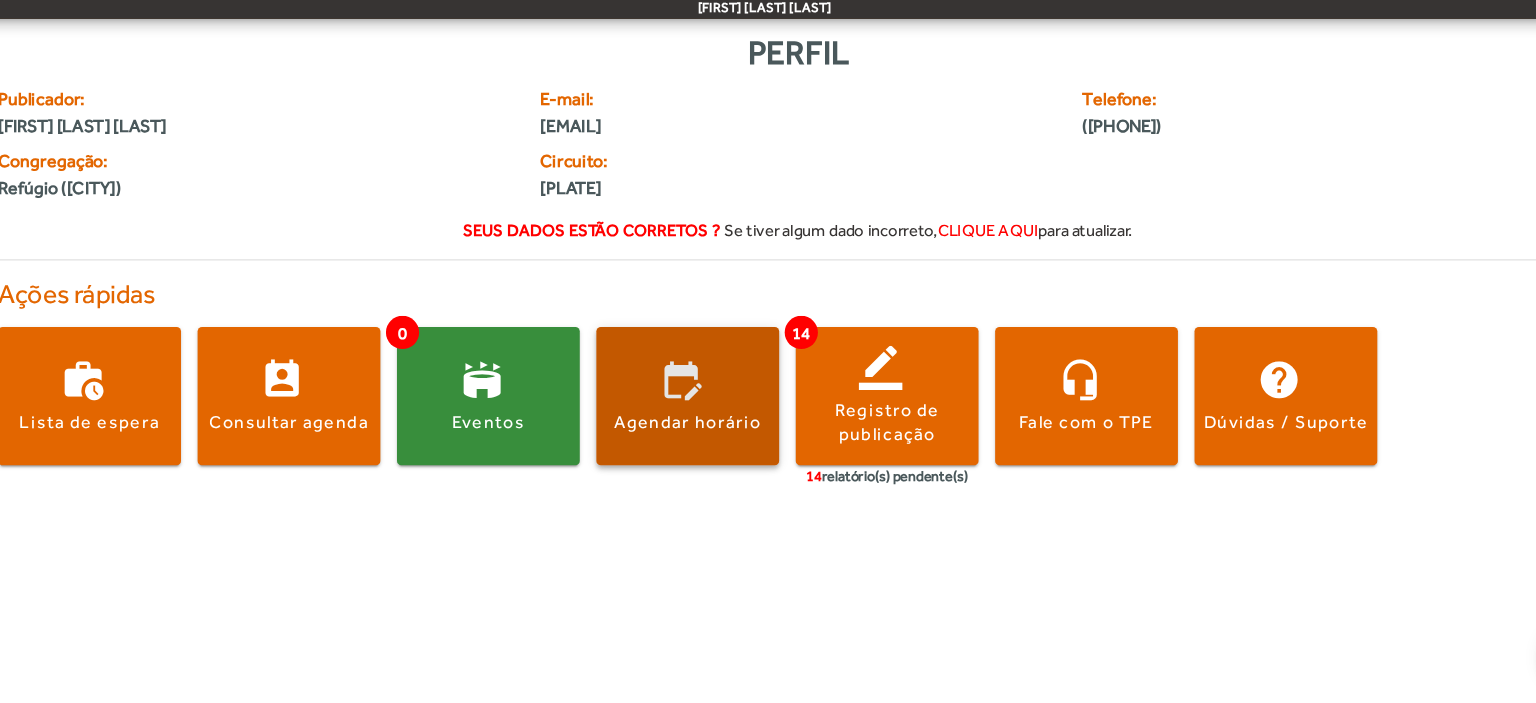 click 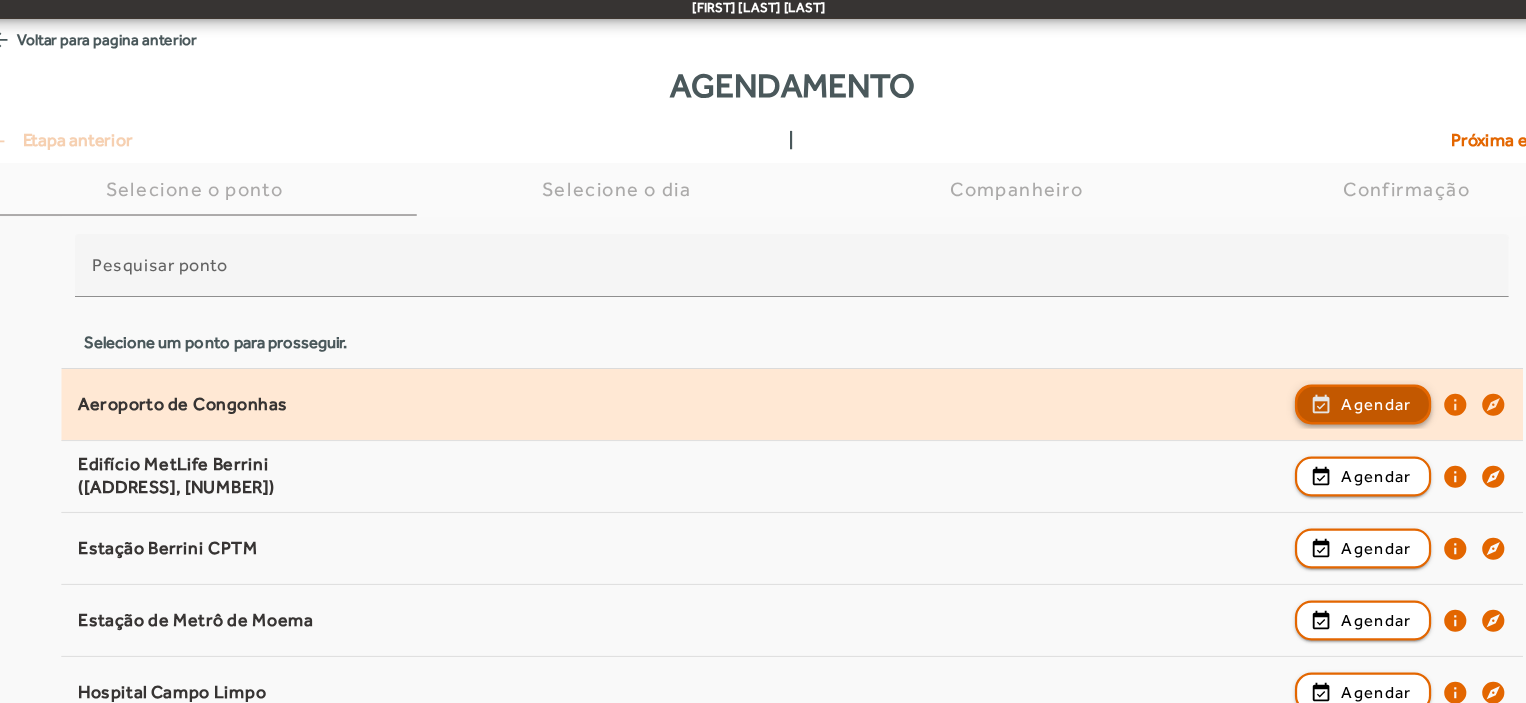 click on "Agendar" 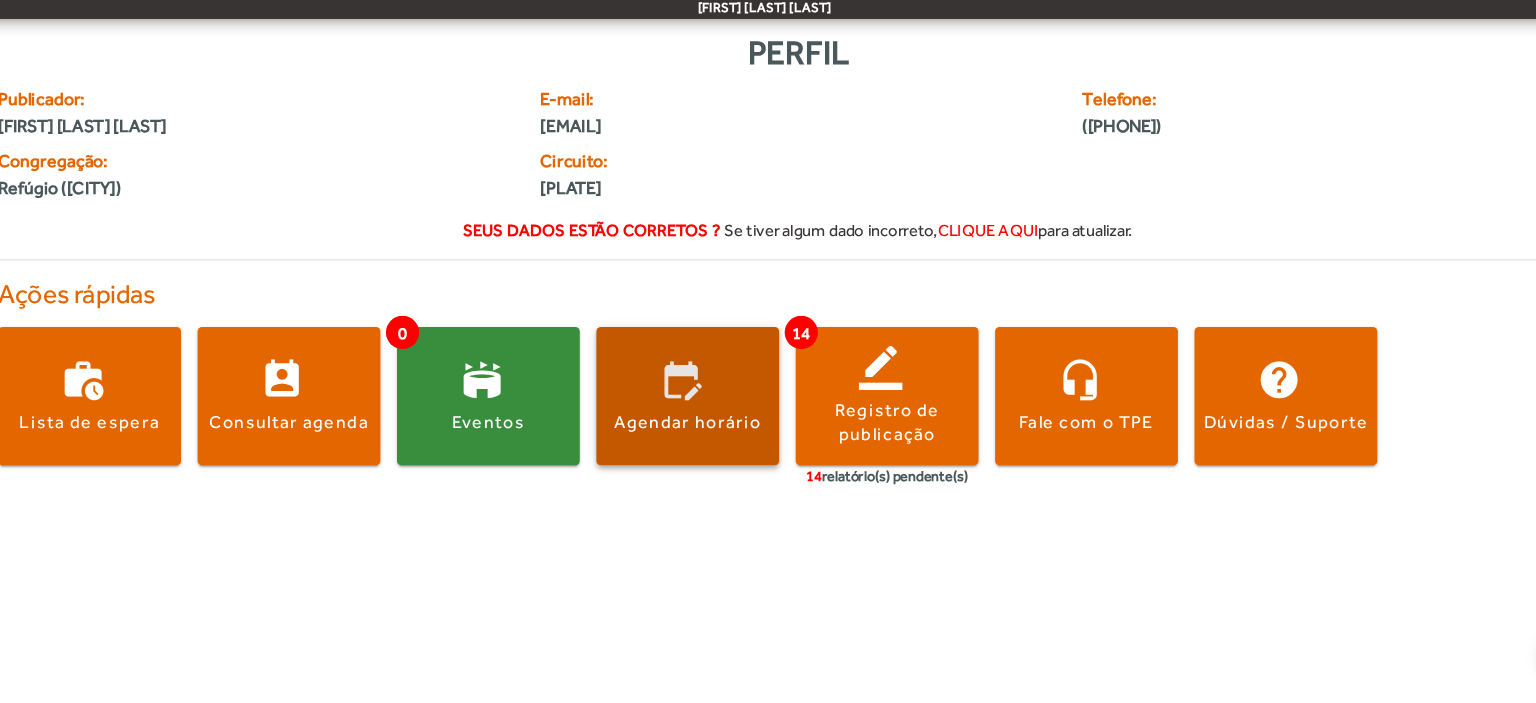 click 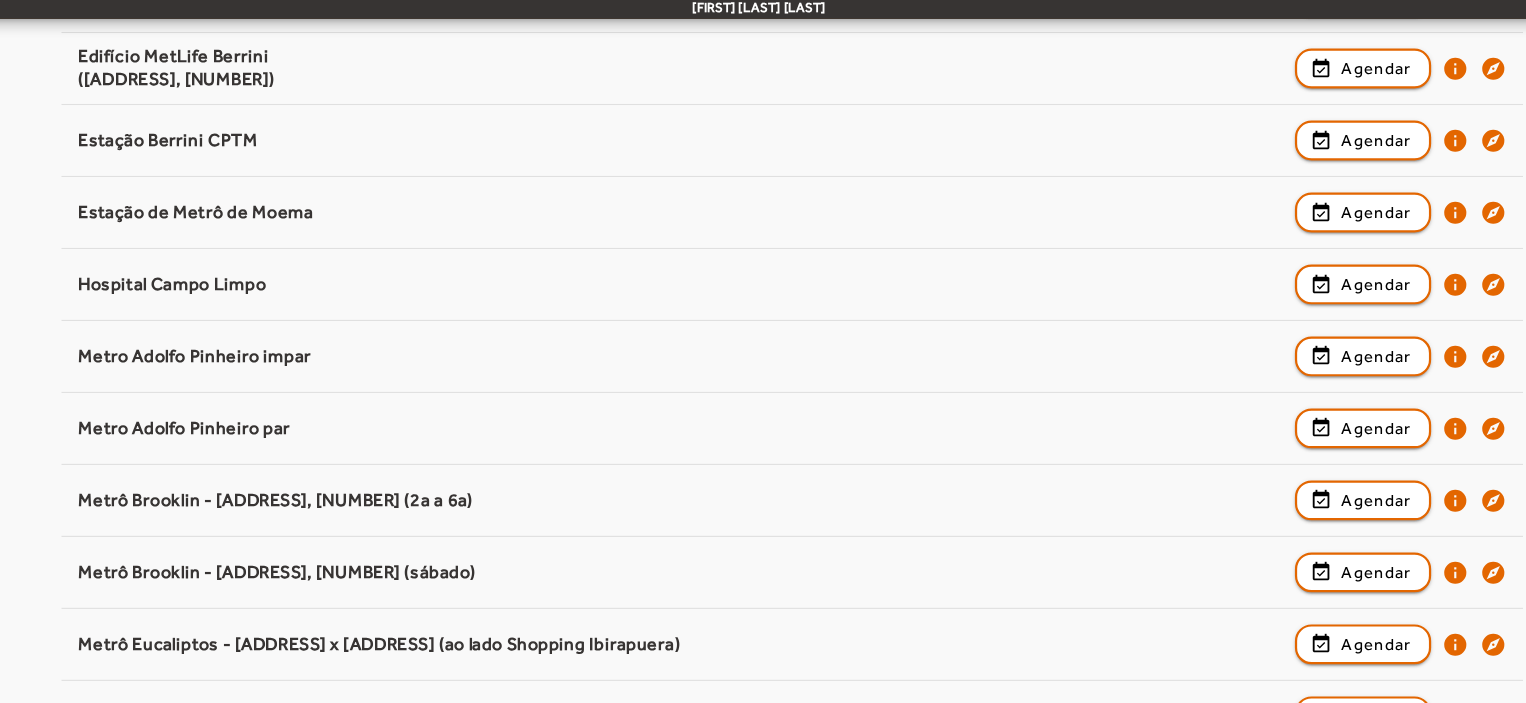 scroll, scrollTop: 372, scrollLeft: 0, axis: vertical 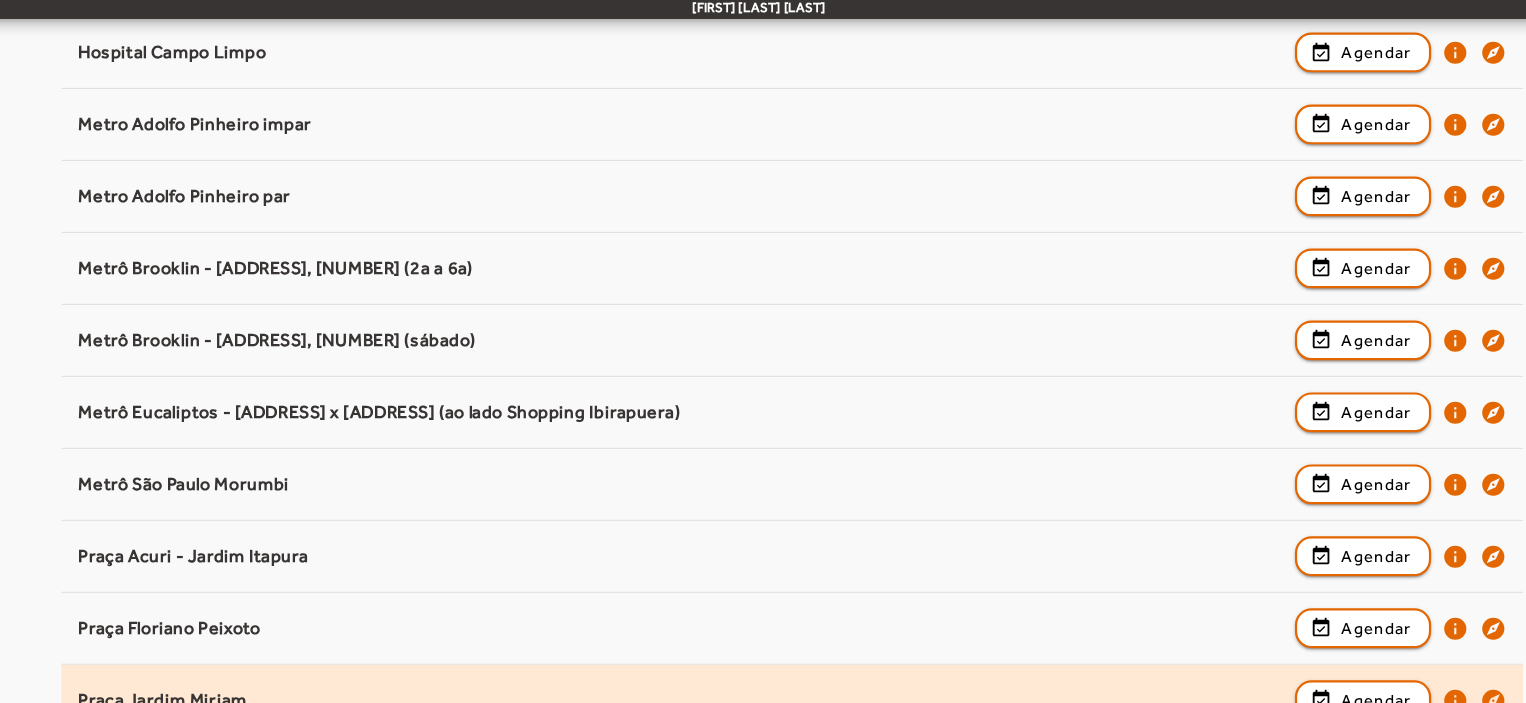 click on "[STREET]   event_available   Agendar   info  explore" at bounding box center [792, 765] 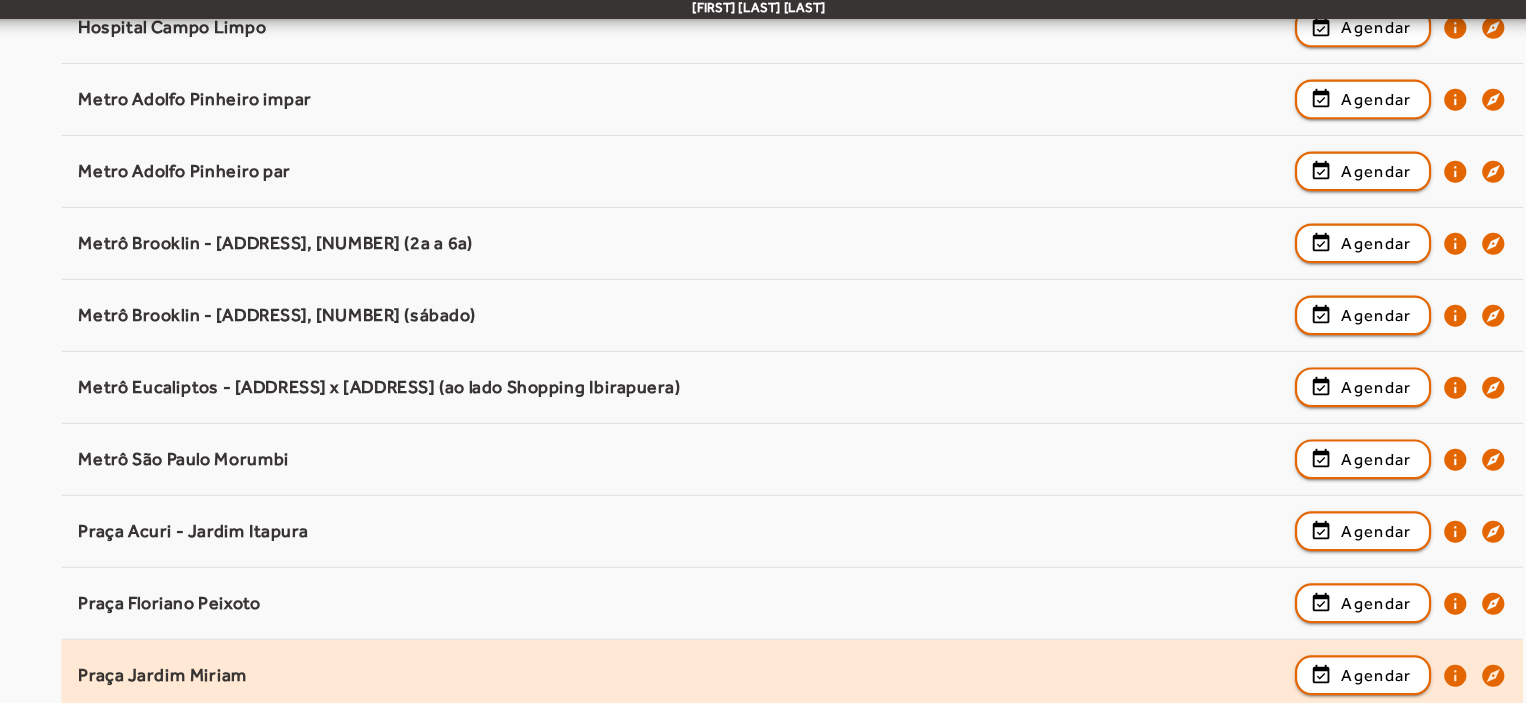 click on "Pesquisar ponto  Selecione um ponto para prosseguir.   Aeroporto de Congonhas   event_available   Agendar   info  explore  Edifício MetLife Berrini
([ADDRESS], [NUMBER])   event_available   Agendar   info  explore  Estação Berrini CPTM   event_available   Agendar   info  explore  Estação de Metrô de Moema   event_available   Agendar   info  explore  Hospital Campo Limpo   event_available   Agendar   info  explore  Metro Adolfo Pinheiro impar   event_available   Agendar   info  explore  Metro Adolfo Pinheiro par   event_available   Agendar   info  explore  Metrô Brooklin - [ADDRESS], [NUMBER] (2a a 6a)   event_available   Agendar   info  explore  Metrô Brooklin - [ADDRESS], [NUMBER] (sábado)   event_available   Agendar   info  explore  Metrô Eucaliptos - [ADDRESS] x [ADDRESS] (ao lado Shopping Ibirapuera)   event_available   Agendar   info  explore  Metrô São Paulo Morumbi   event_available   Agendar   info  explore  event_available   Agendar" at bounding box center (792, 284) 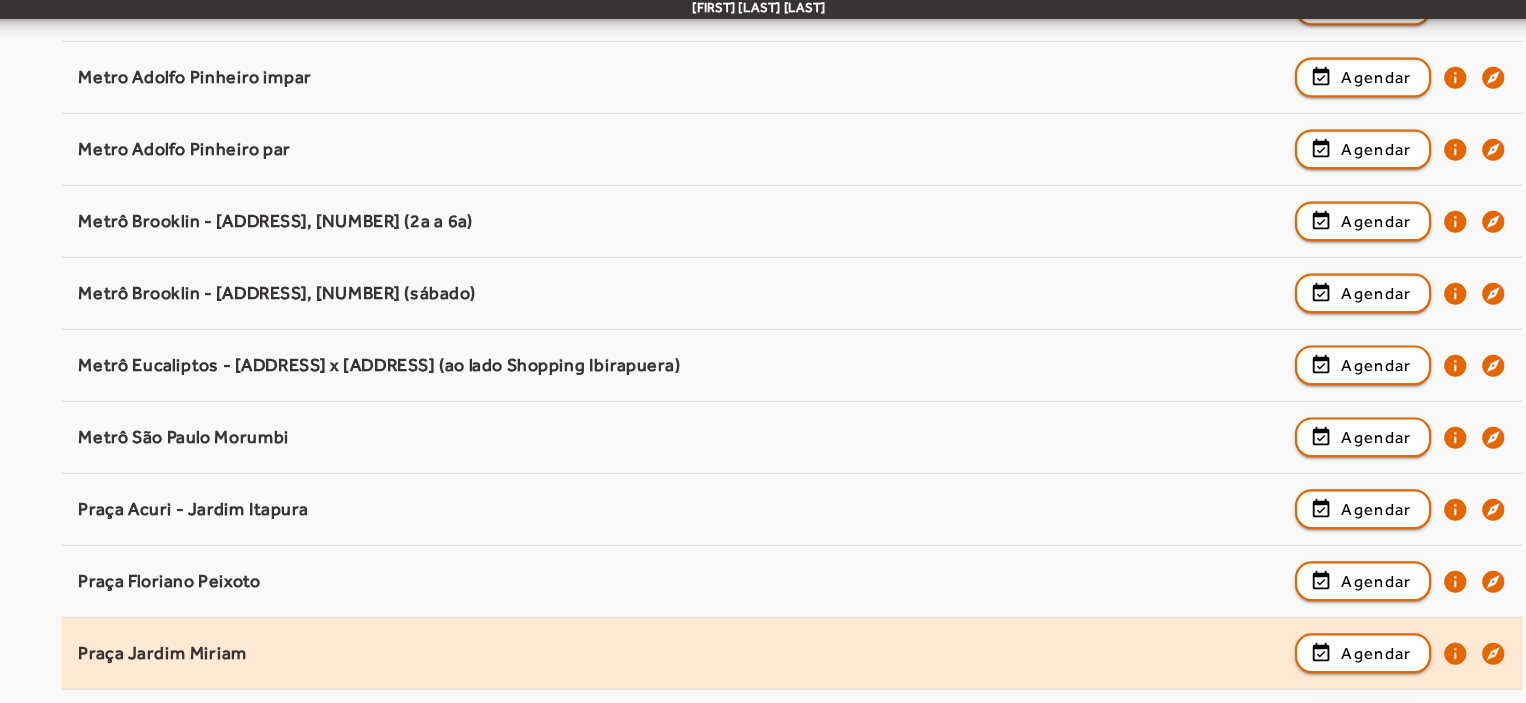 click on "Praça Jardim Miriam" at bounding box center (692, 723) 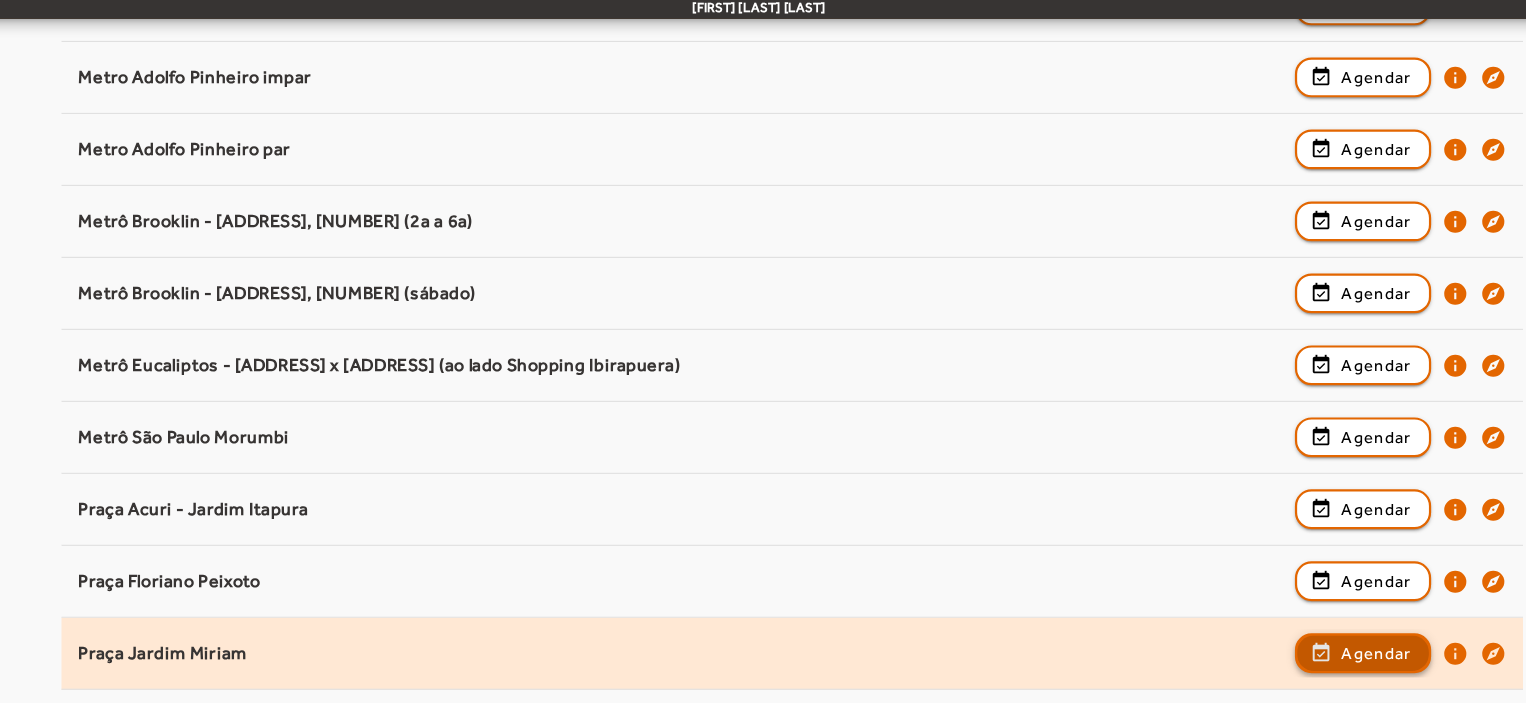 click on "Agendar" 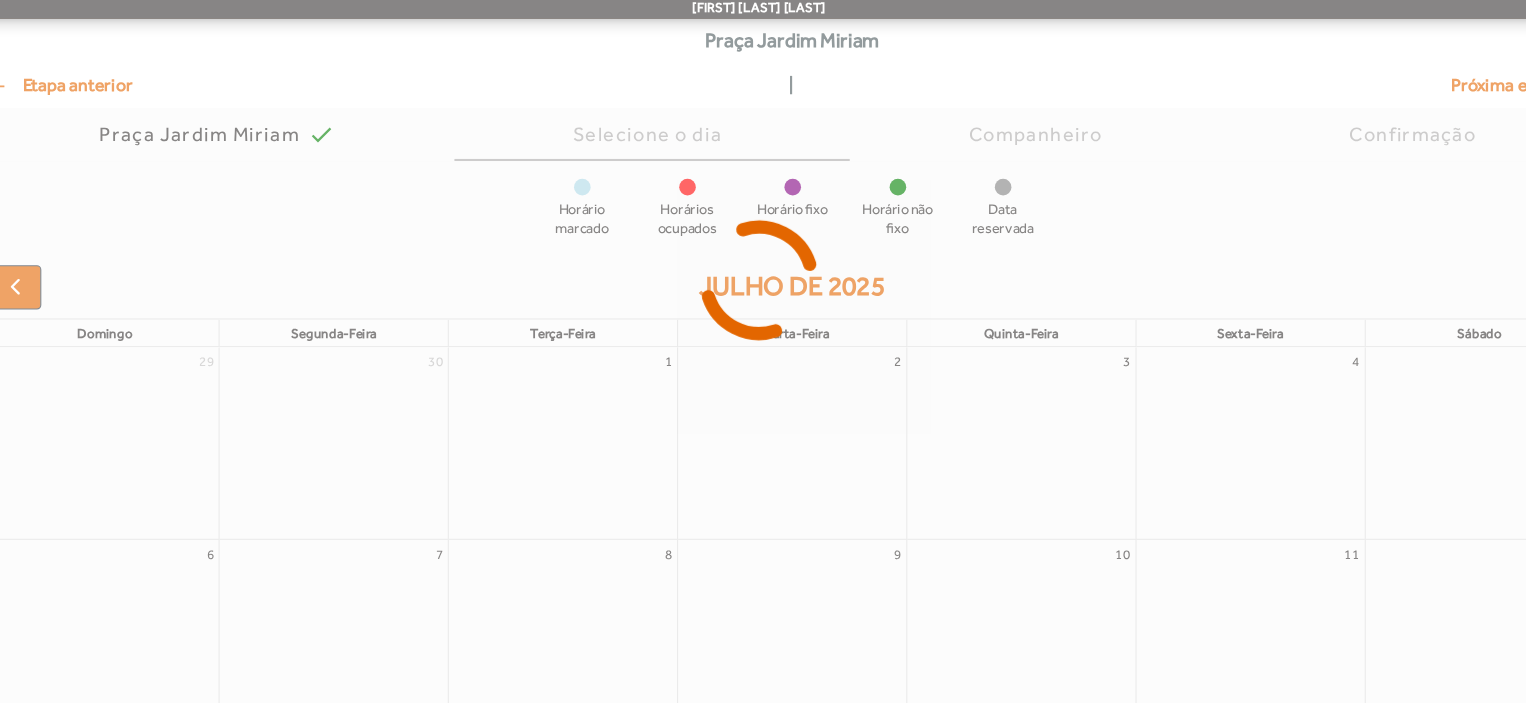 scroll, scrollTop: 0, scrollLeft: 0, axis: both 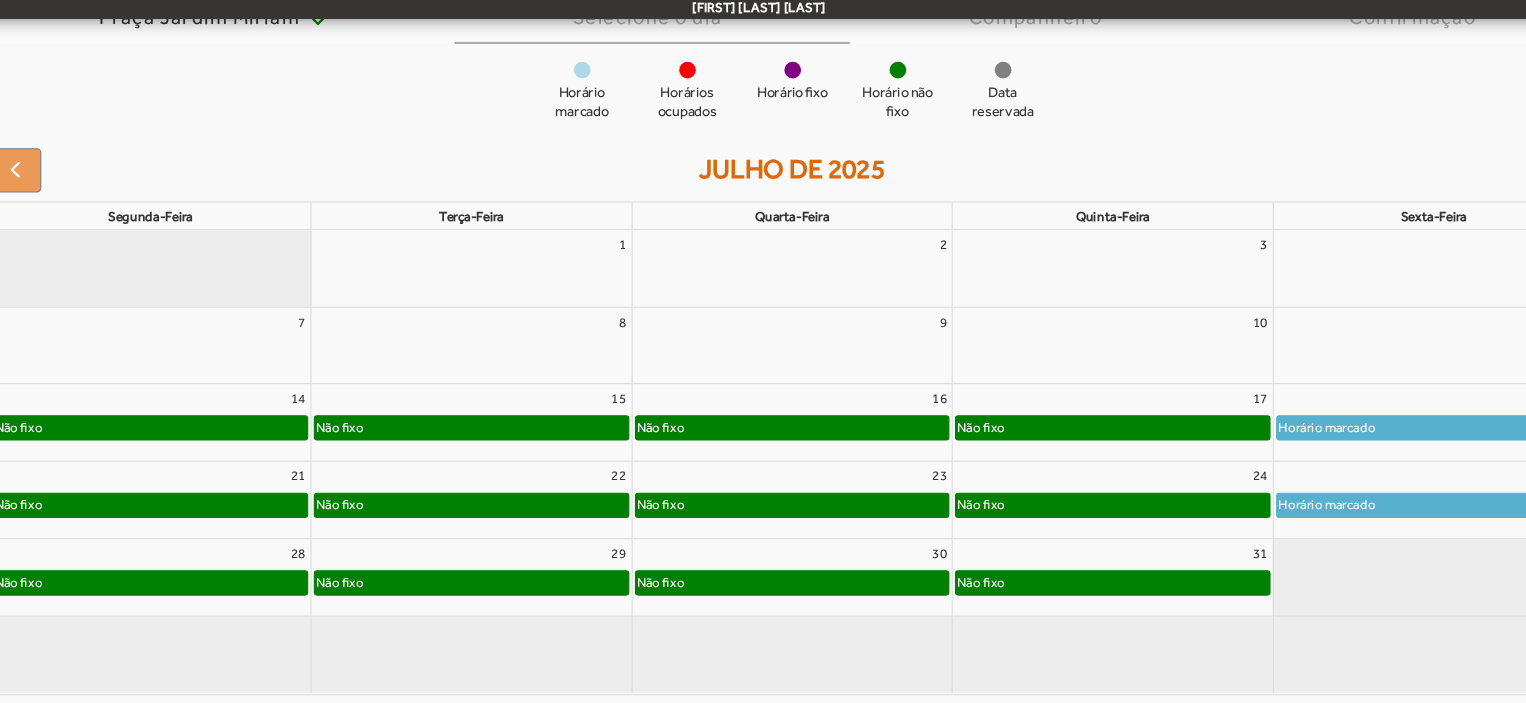 click on "Não fixo" 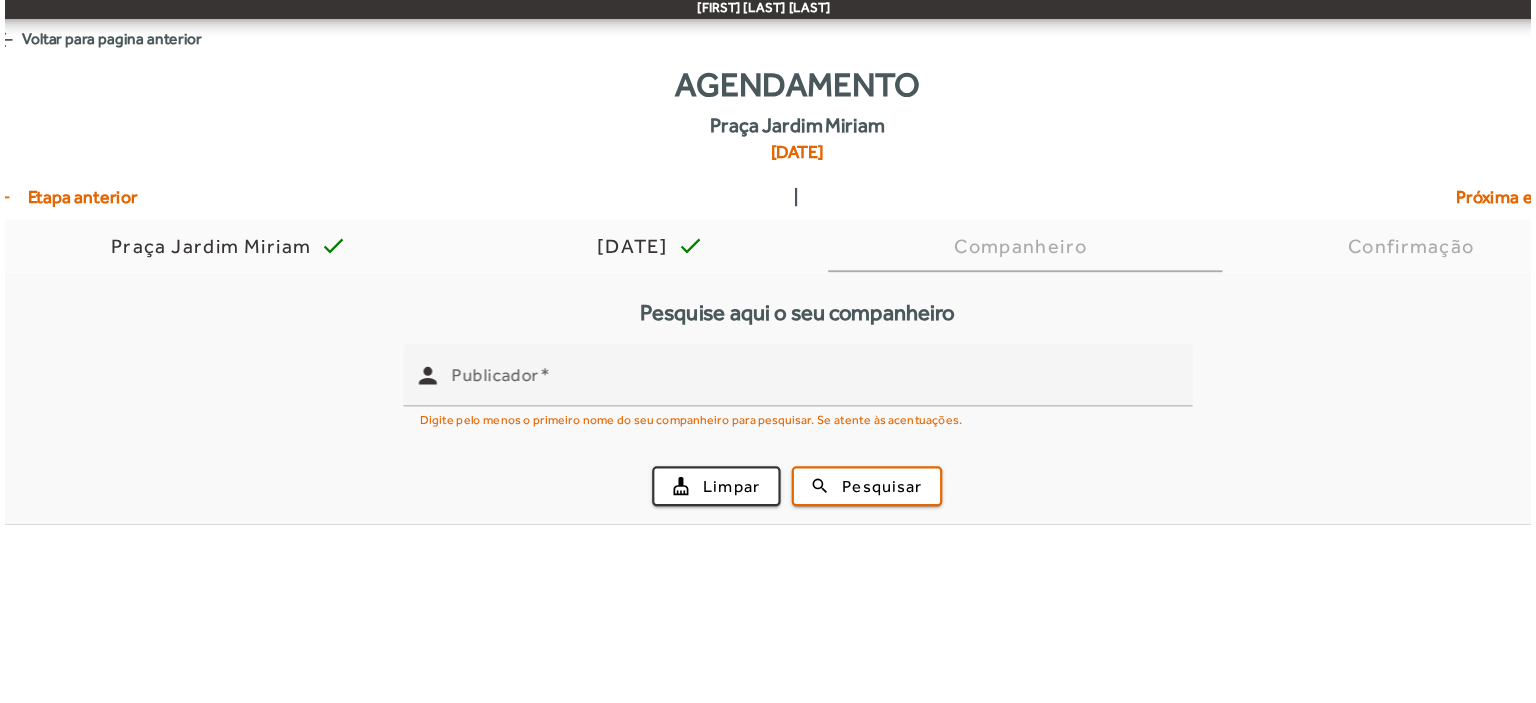 scroll, scrollTop: 0, scrollLeft: 0, axis: both 